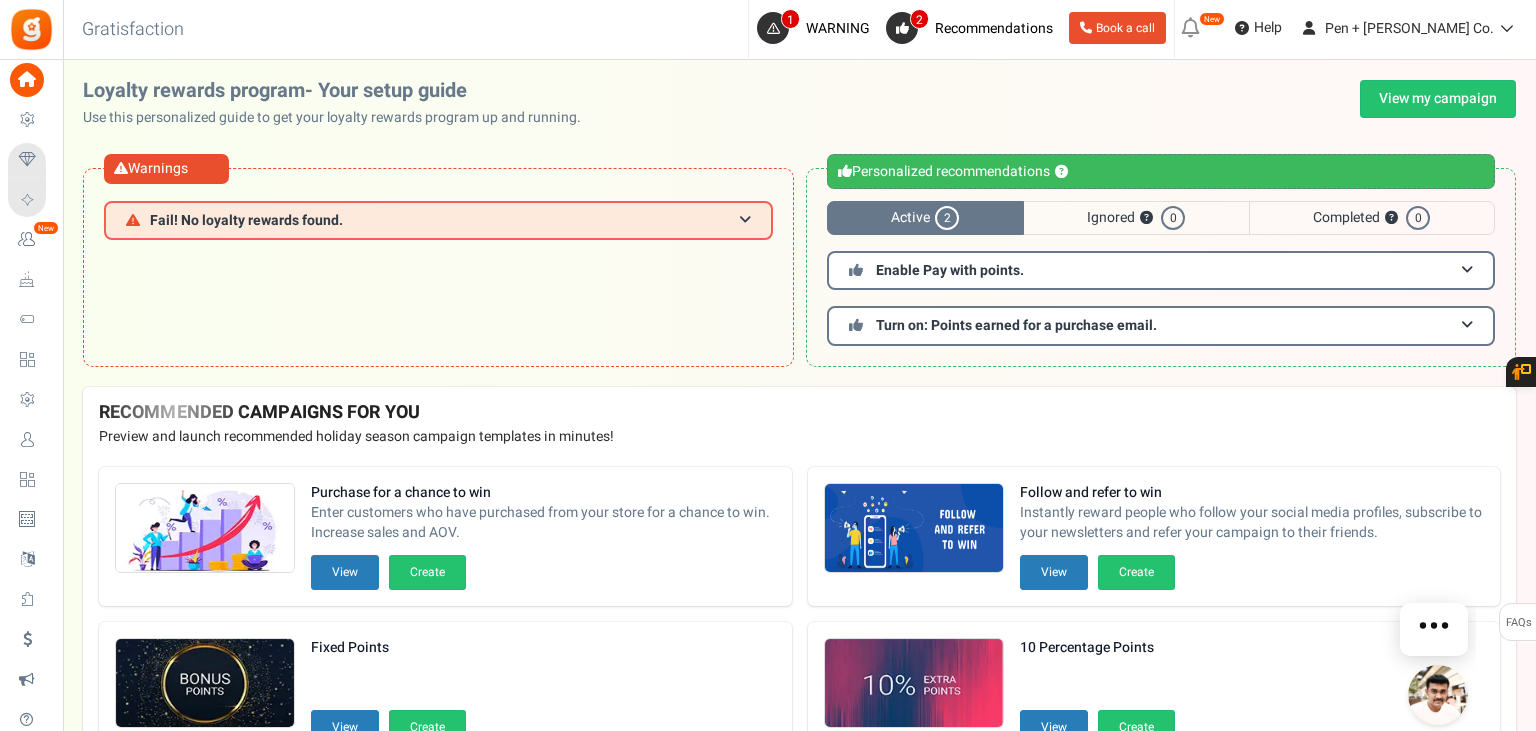 scroll, scrollTop: 0, scrollLeft: 0, axis: both 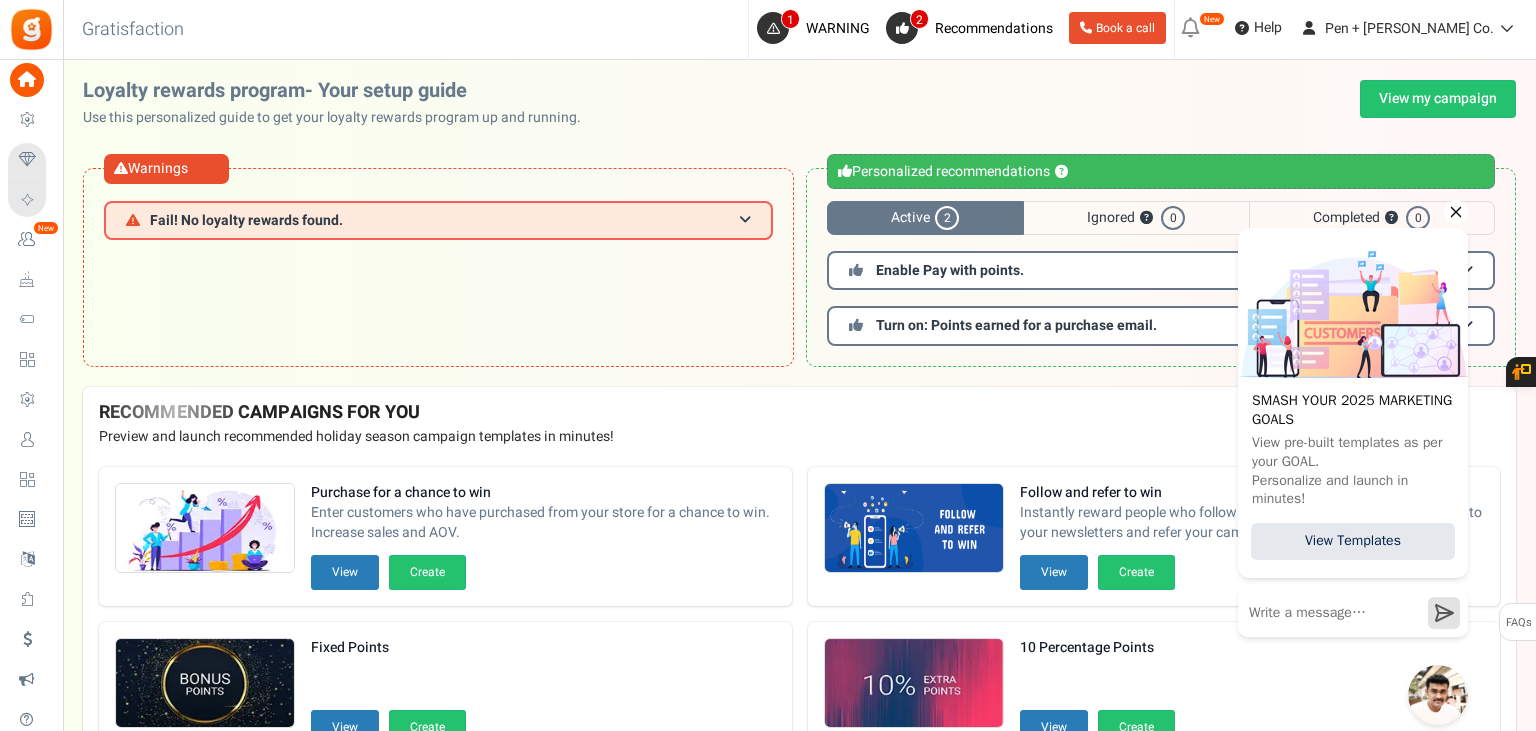 click 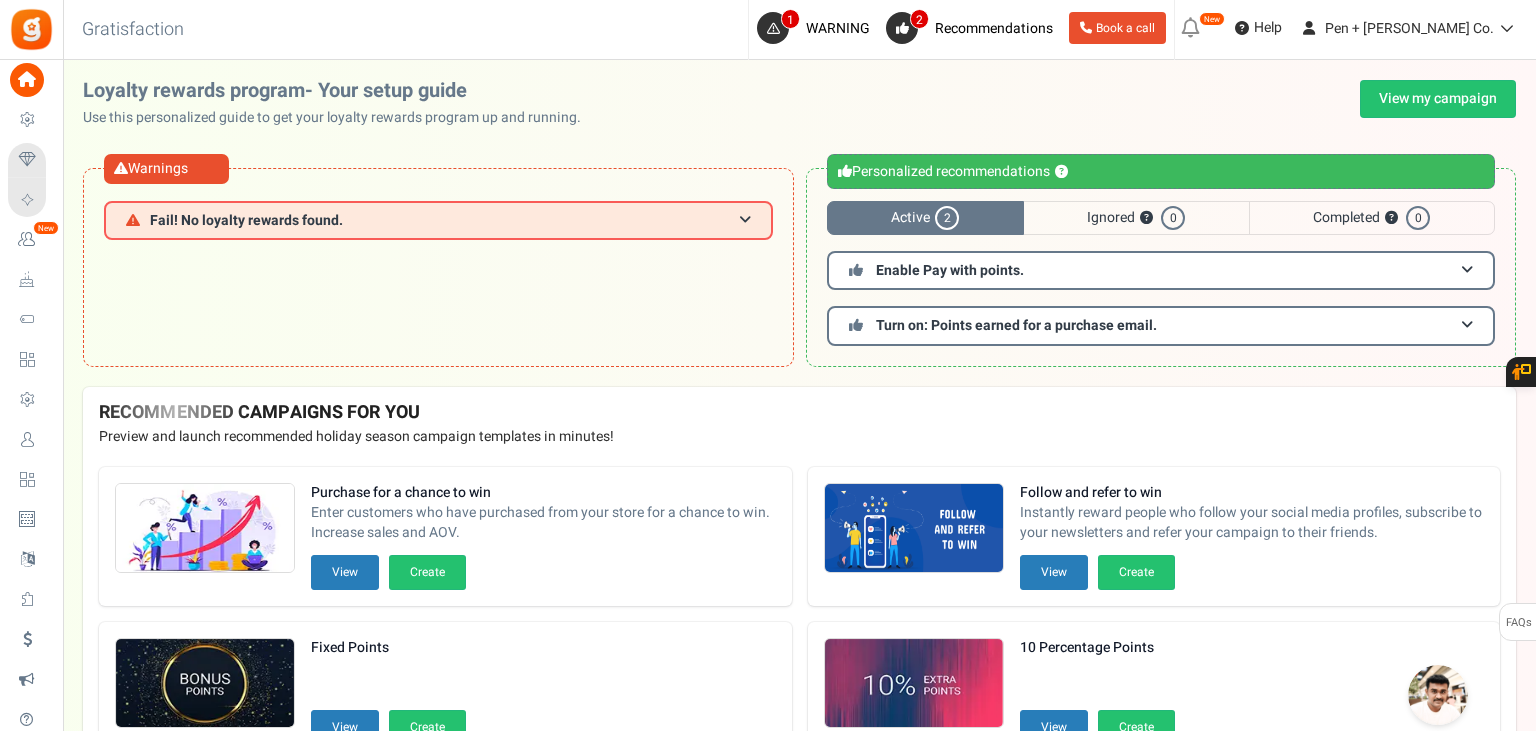 drag, startPoint x: 69, startPoint y: 324, endPoint x: 88, endPoint y: 322, distance: 19.104973 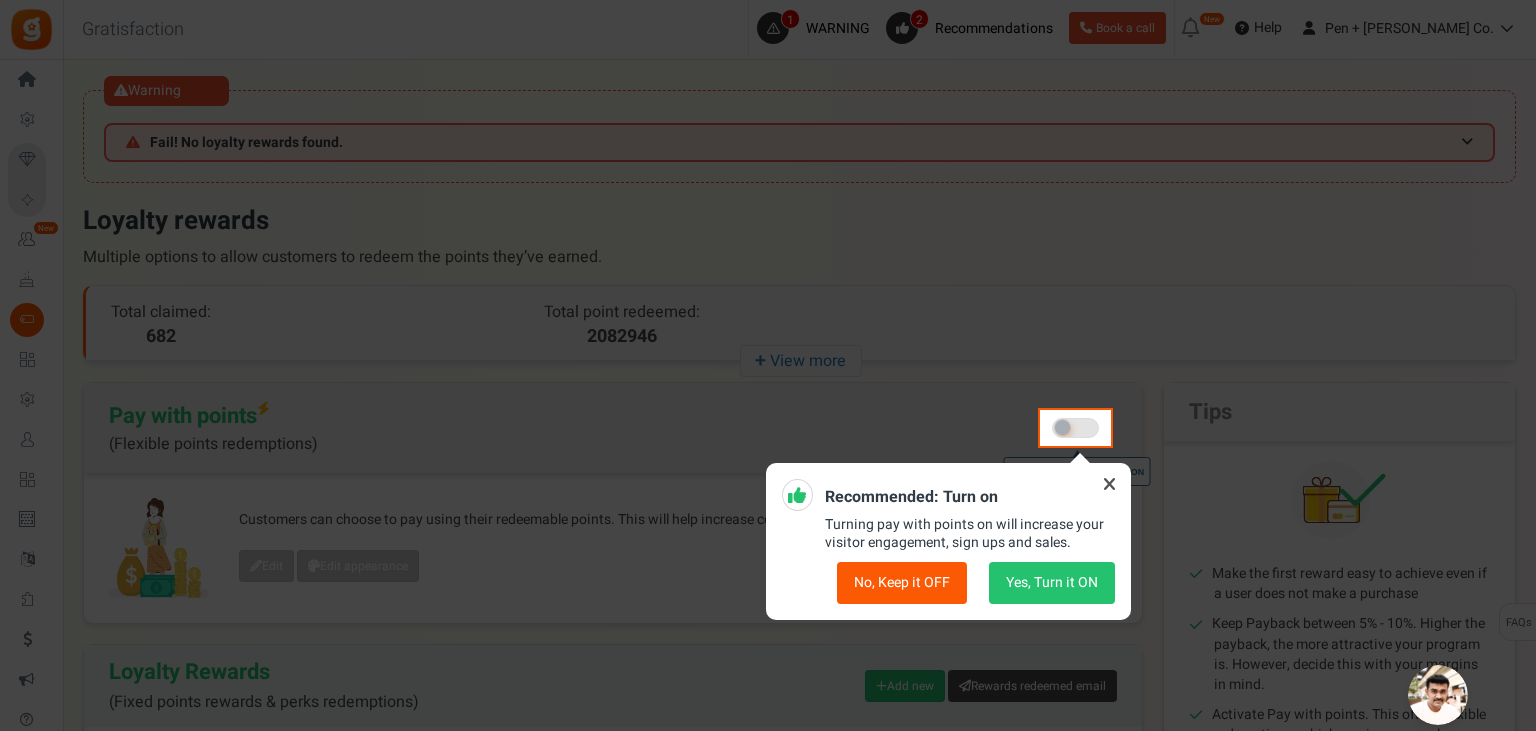 click at bounding box center [1110, 484] 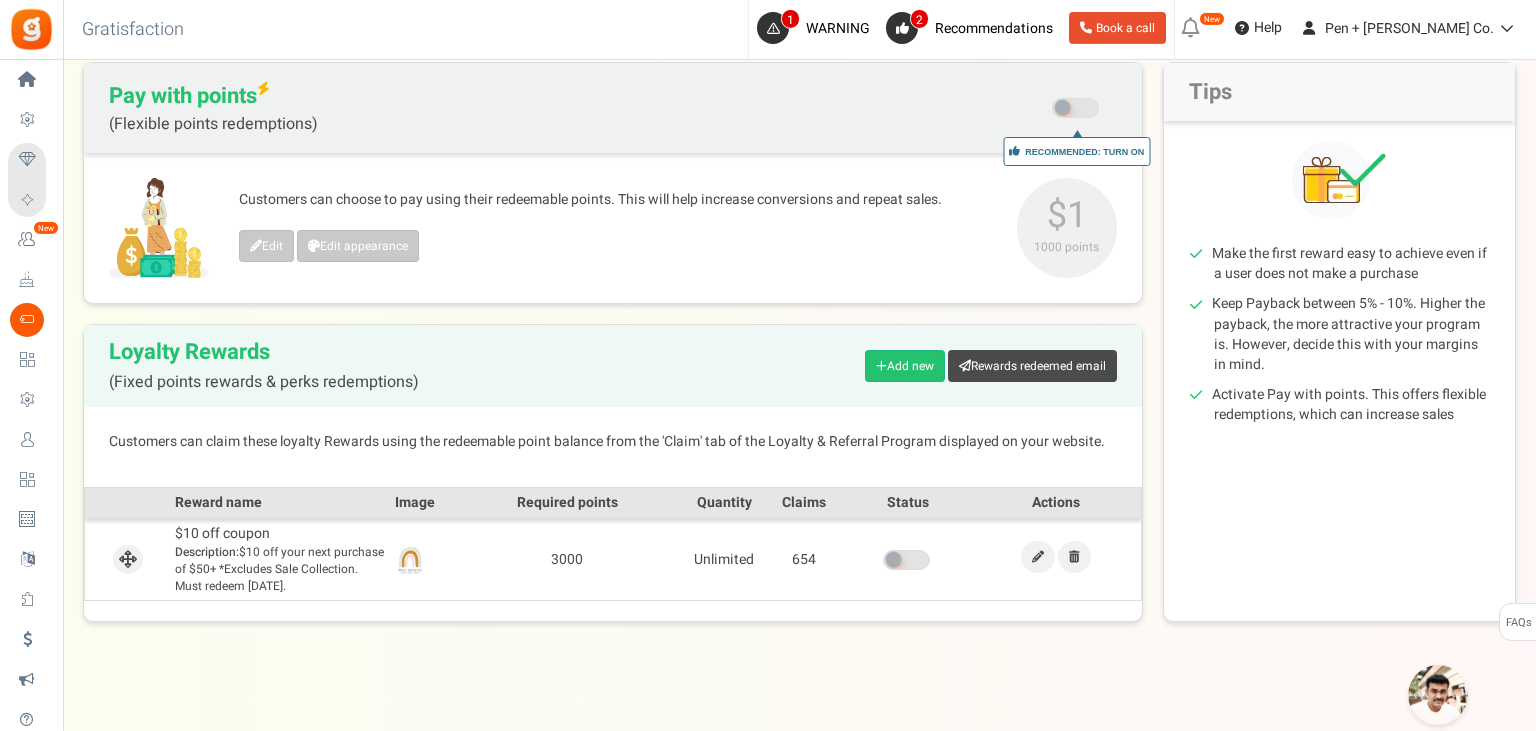 scroll, scrollTop: 344, scrollLeft: 0, axis: vertical 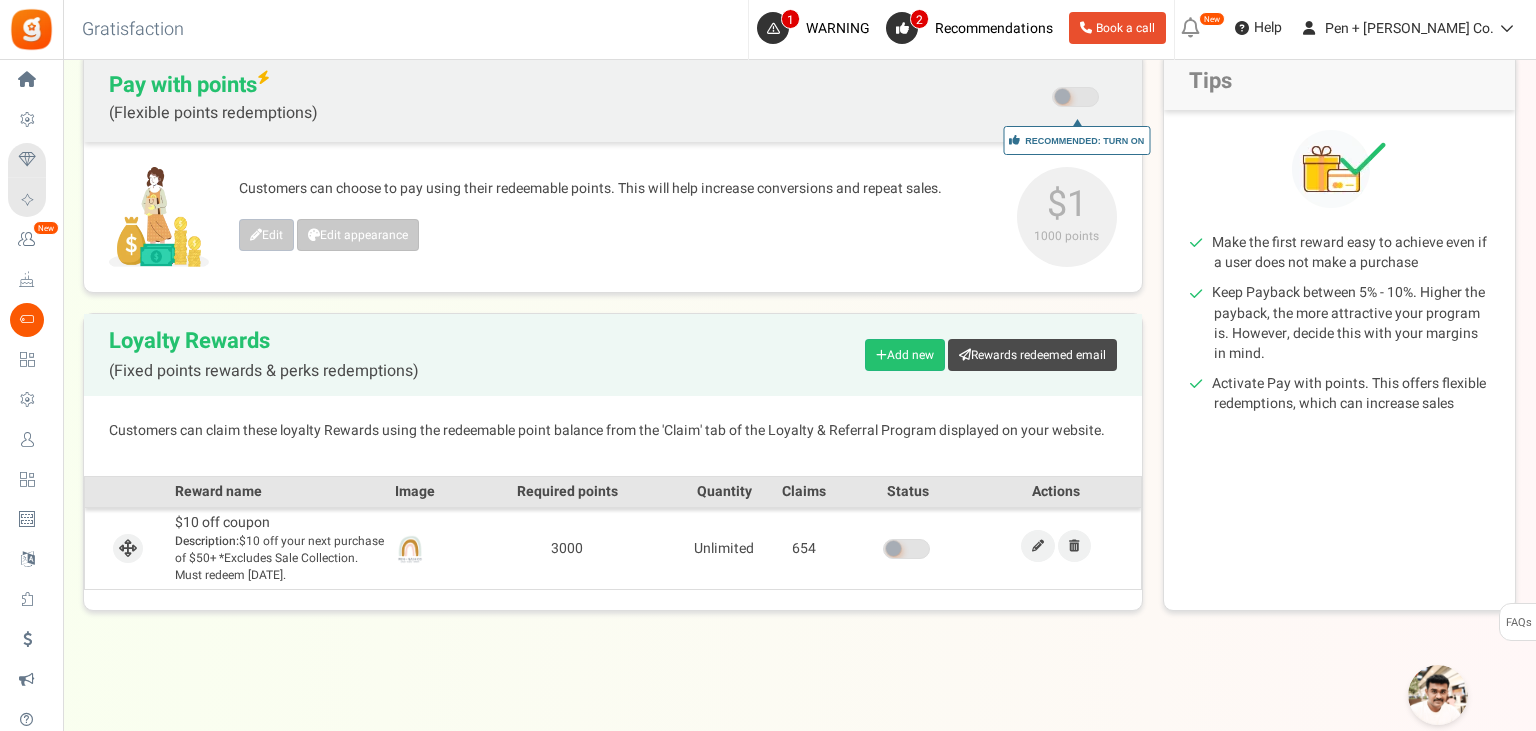 drag, startPoint x: 584, startPoint y: 546, endPoint x: 550, endPoint y: 546, distance: 34 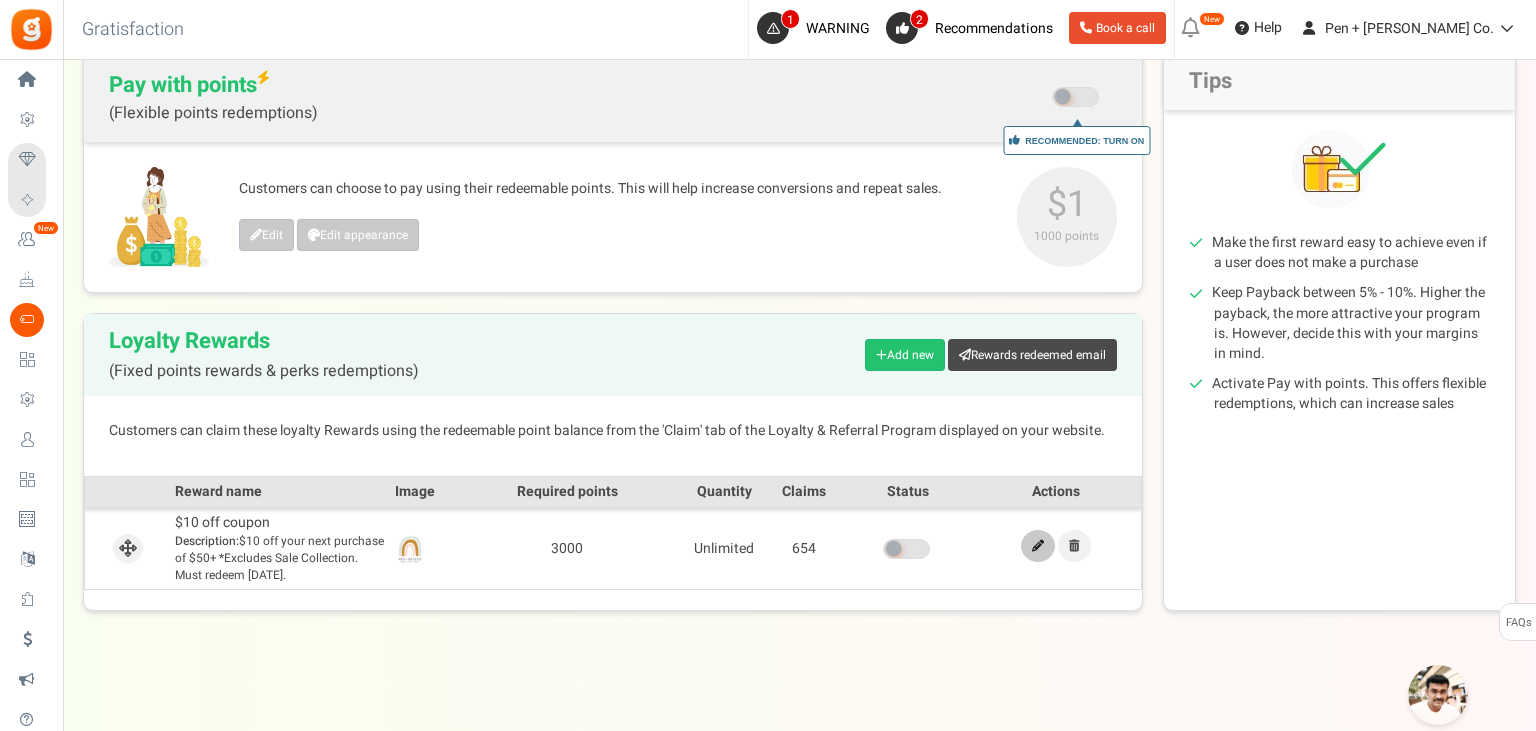 click at bounding box center [1038, 546] 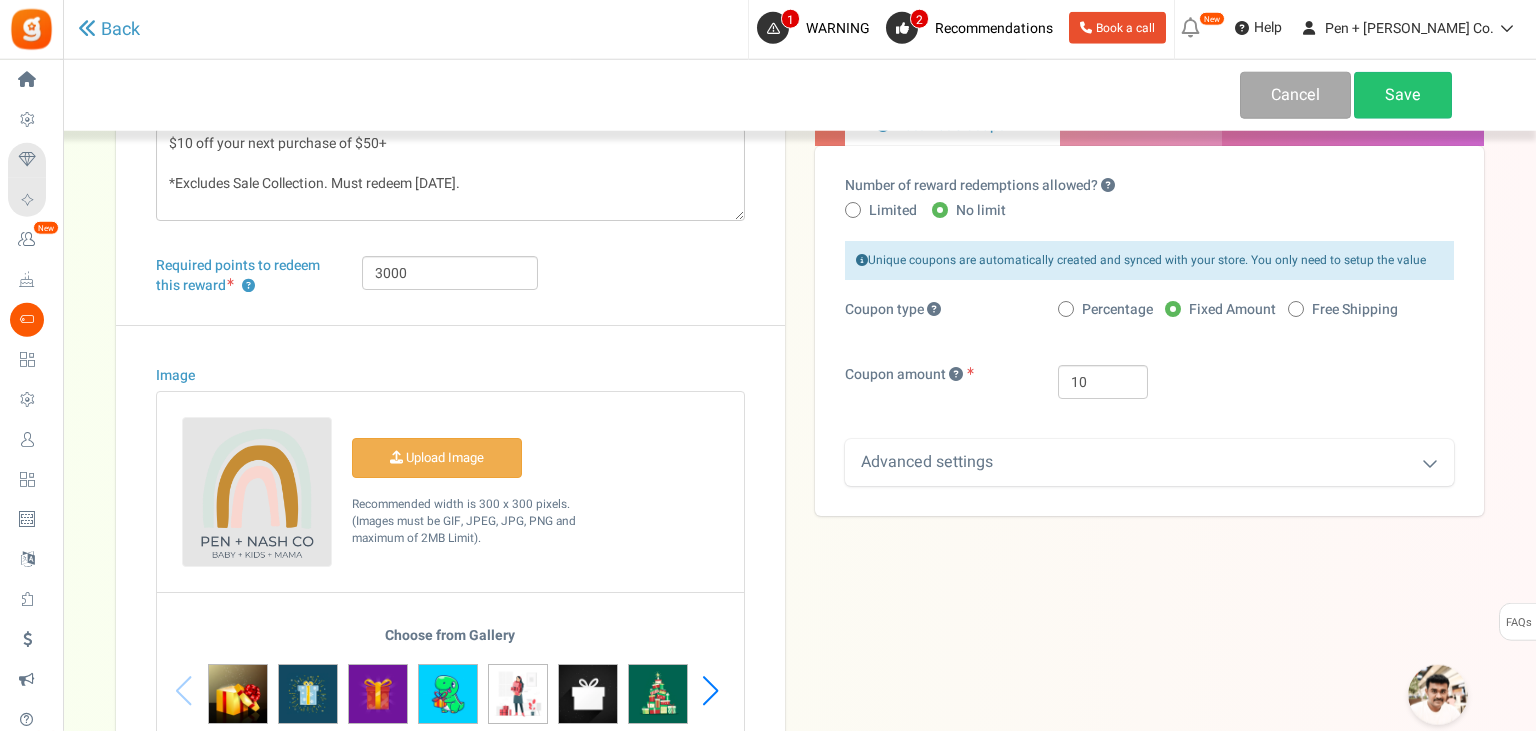 scroll, scrollTop: 211, scrollLeft: 0, axis: vertical 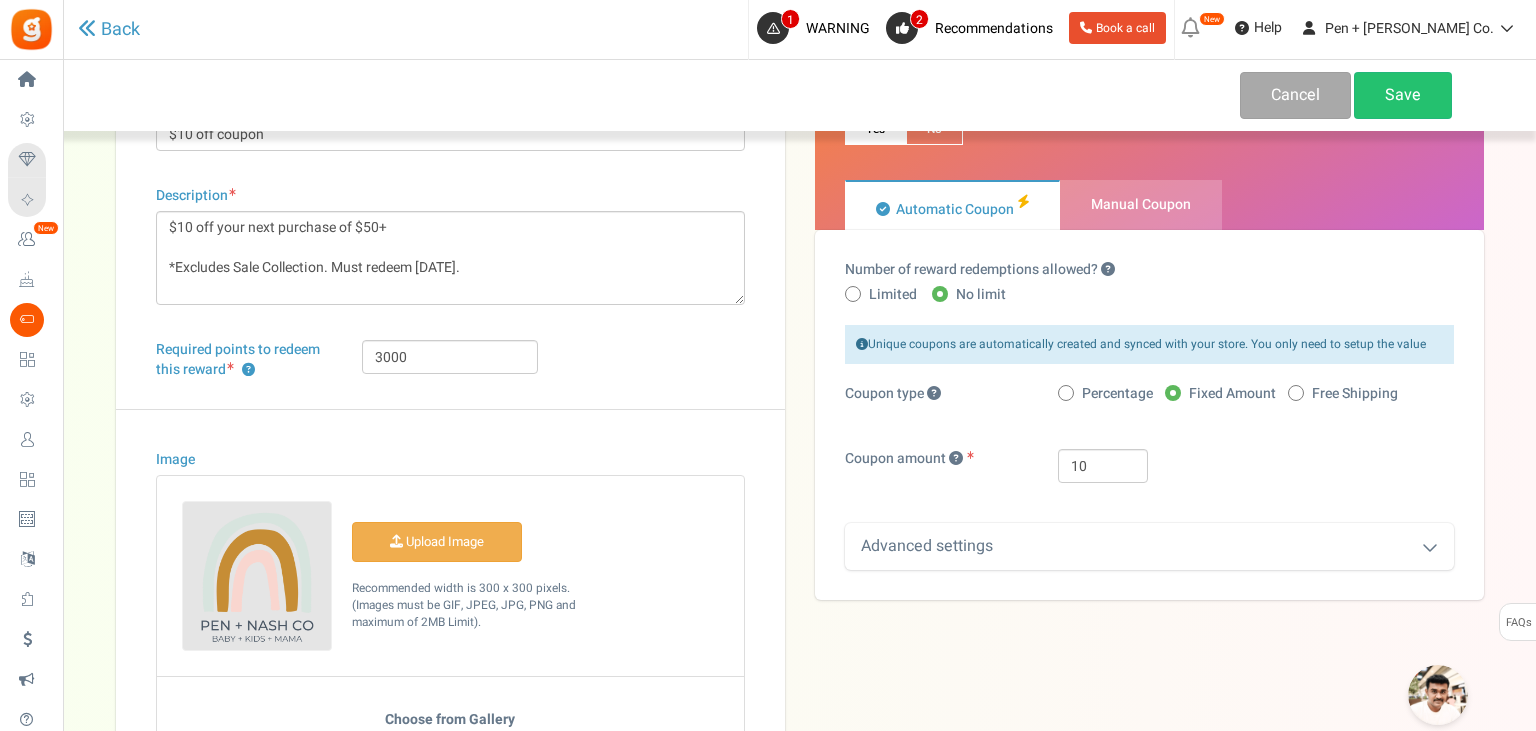click on "Advanced settings" at bounding box center [1149, 546] 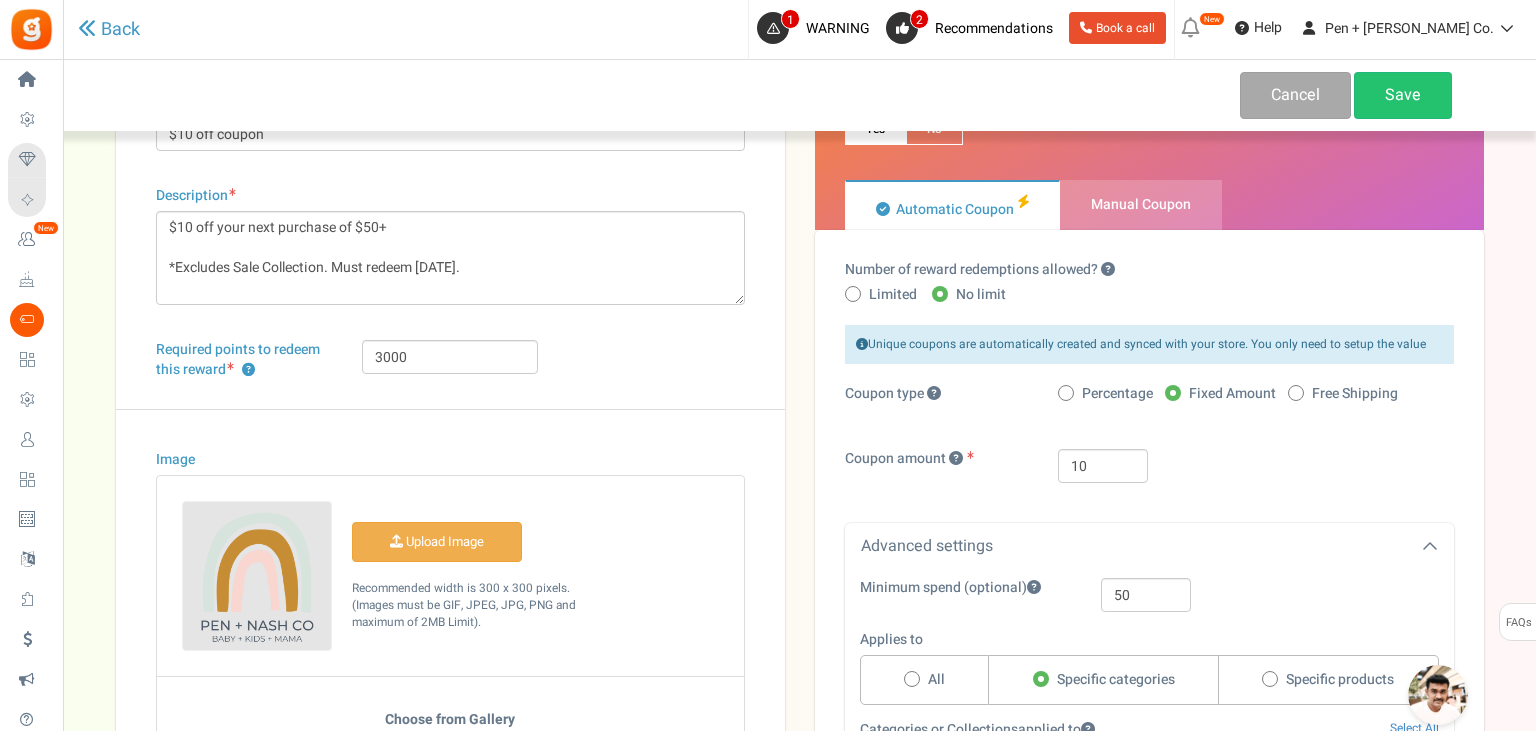 scroll, scrollTop: 2424, scrollLeft: 0, axis: vertical 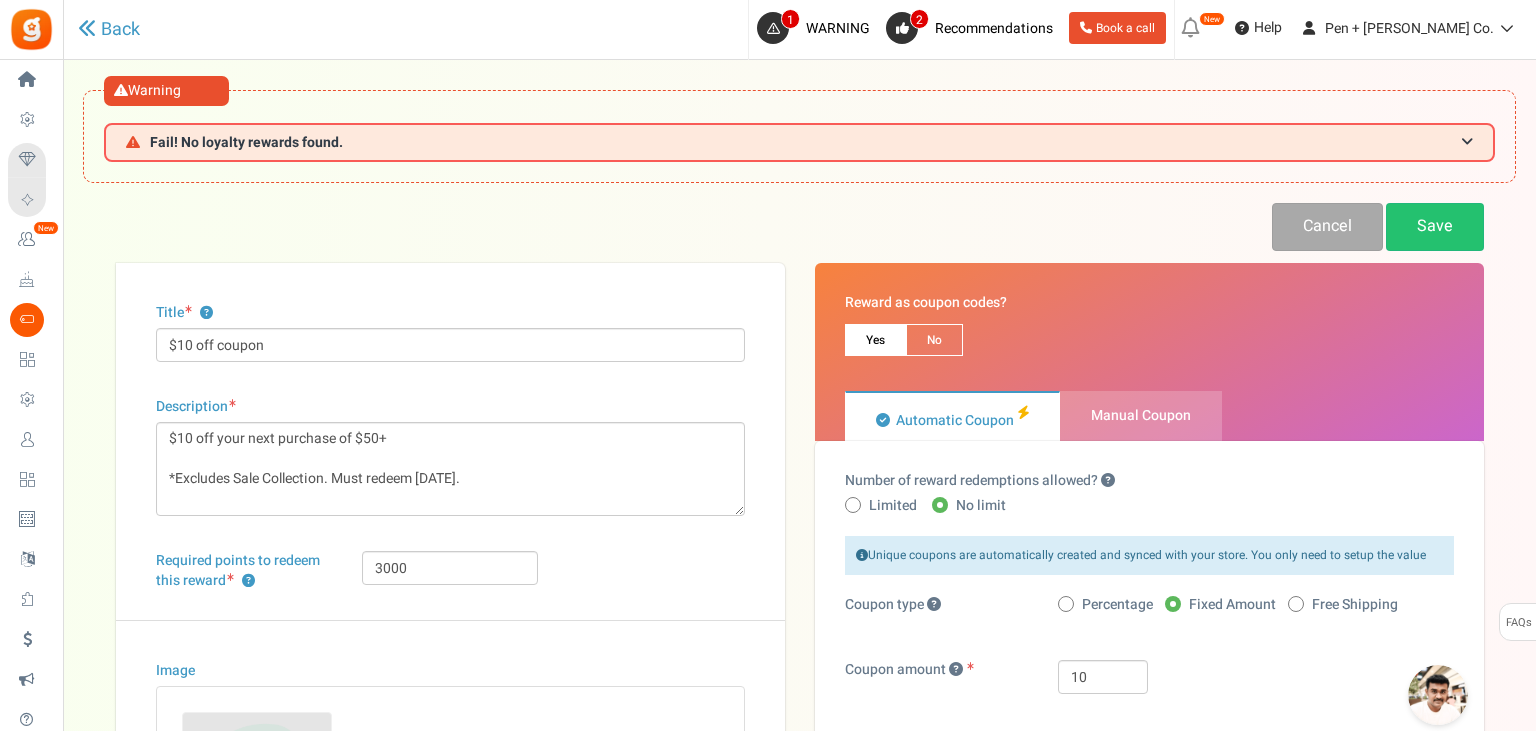click on "Back" at bounding box center (347, 29) 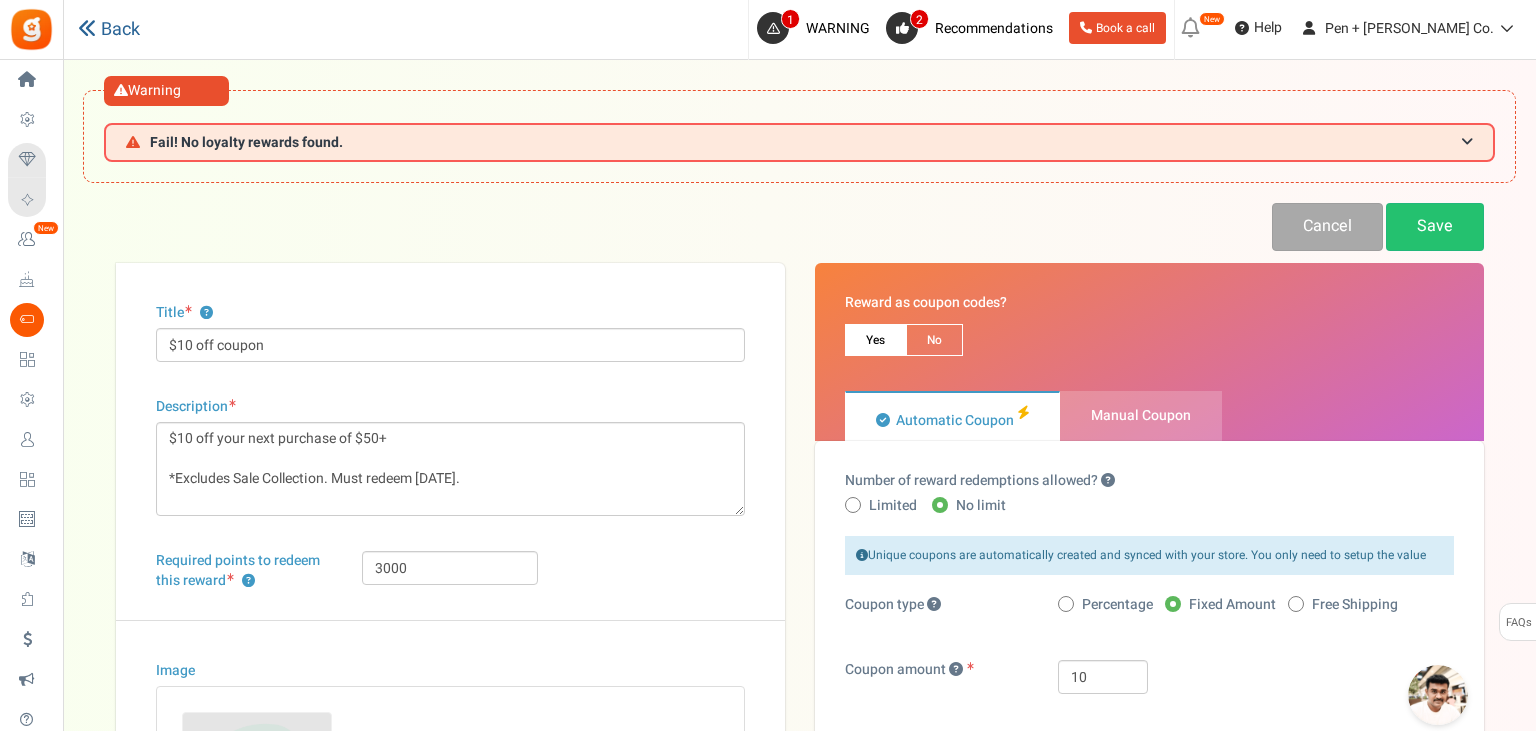 click on "Back" at bounding box center [109, 29] 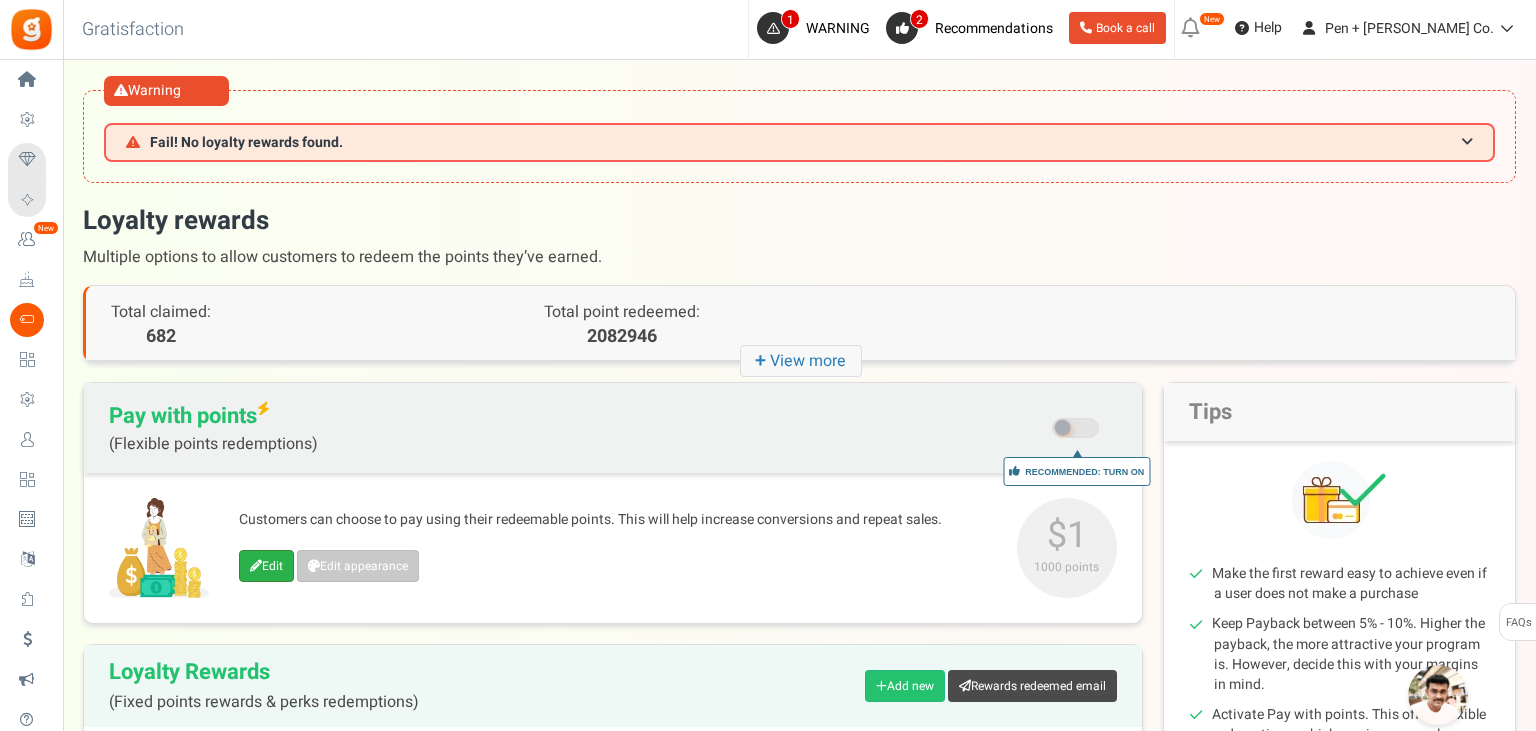 click on "Edit" at bounding box center [266, 566] 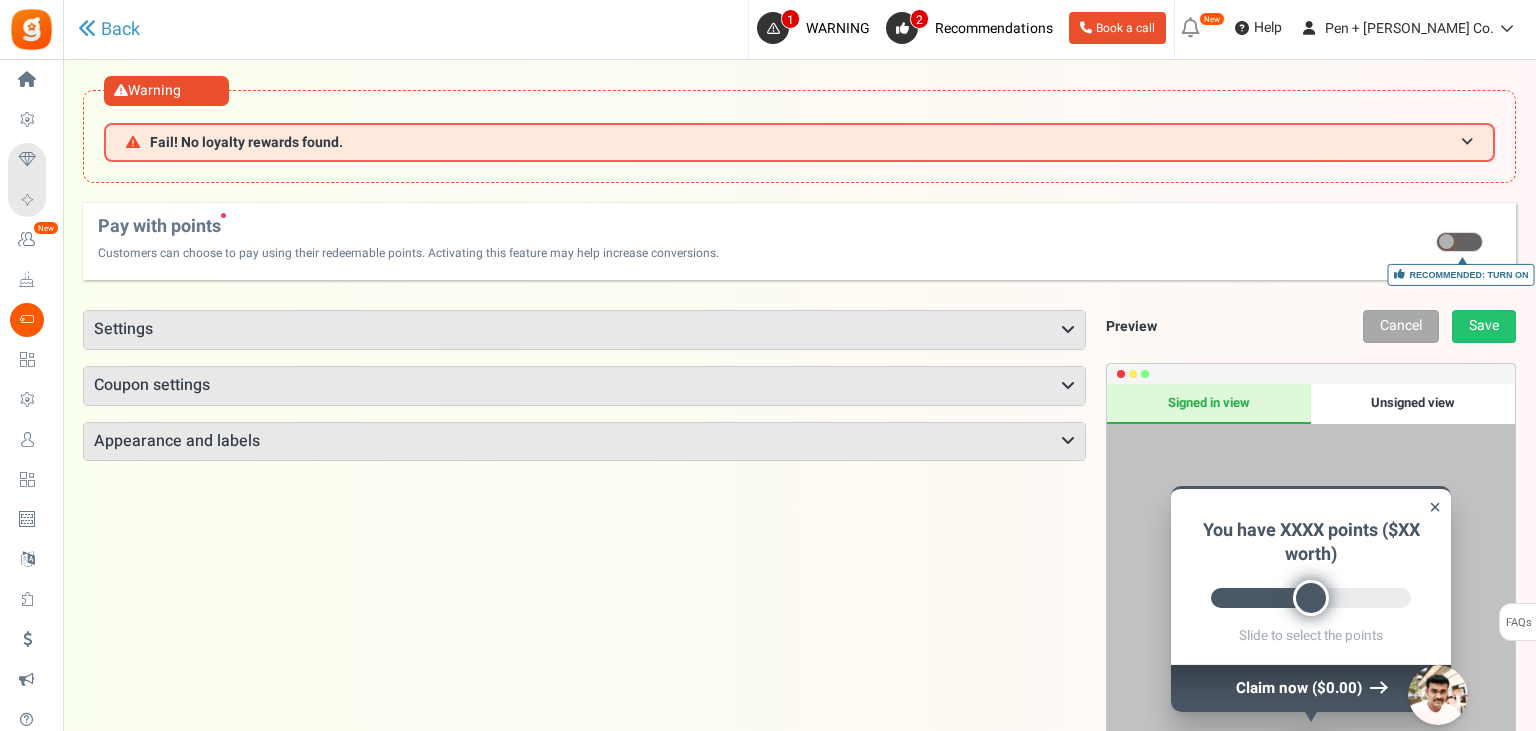 click on "Settings" at bounding box center (584, 330) 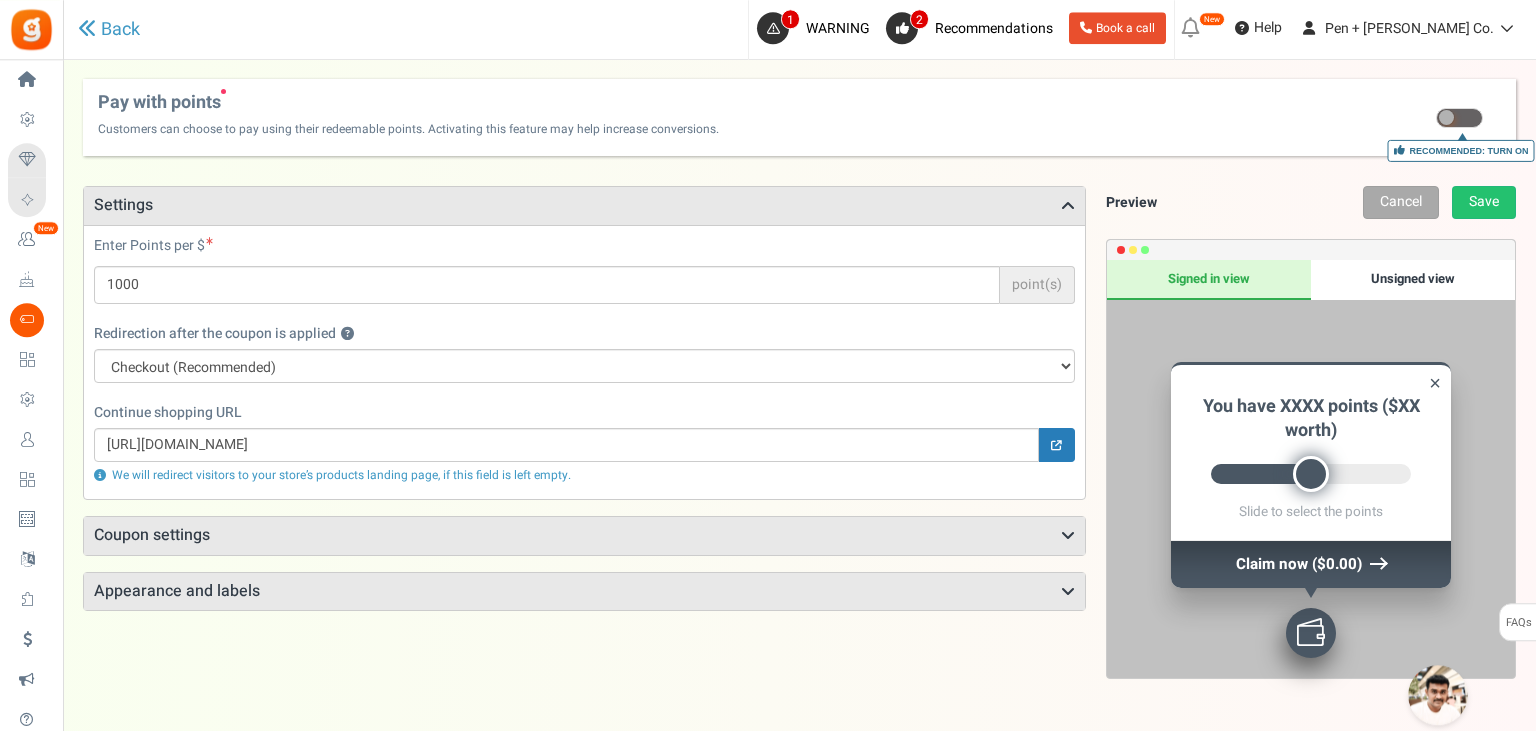 scroll, scrollTop: 211, scrollLeft: 0, axis: vertical 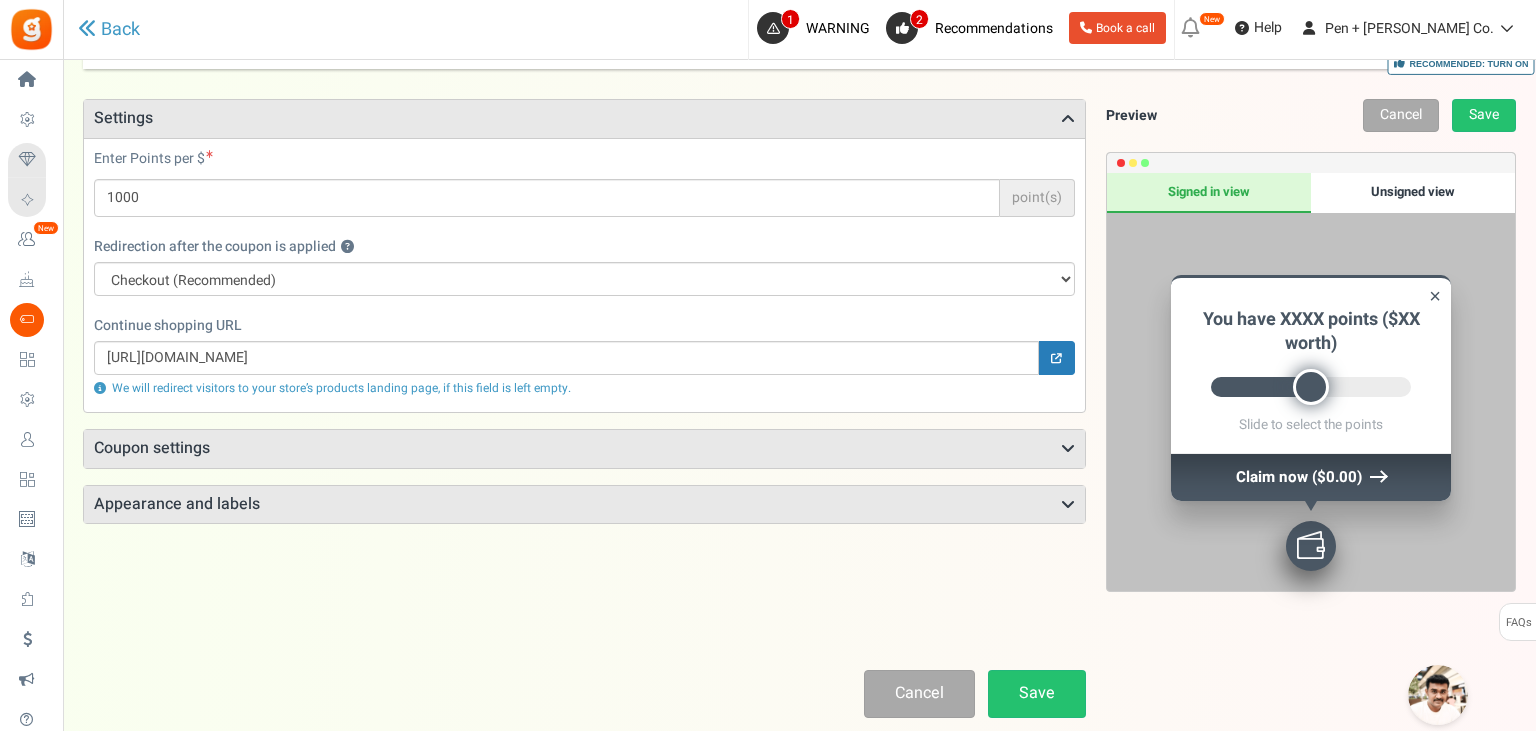 click on "Coupon settings" at bounding box center (584, 449) 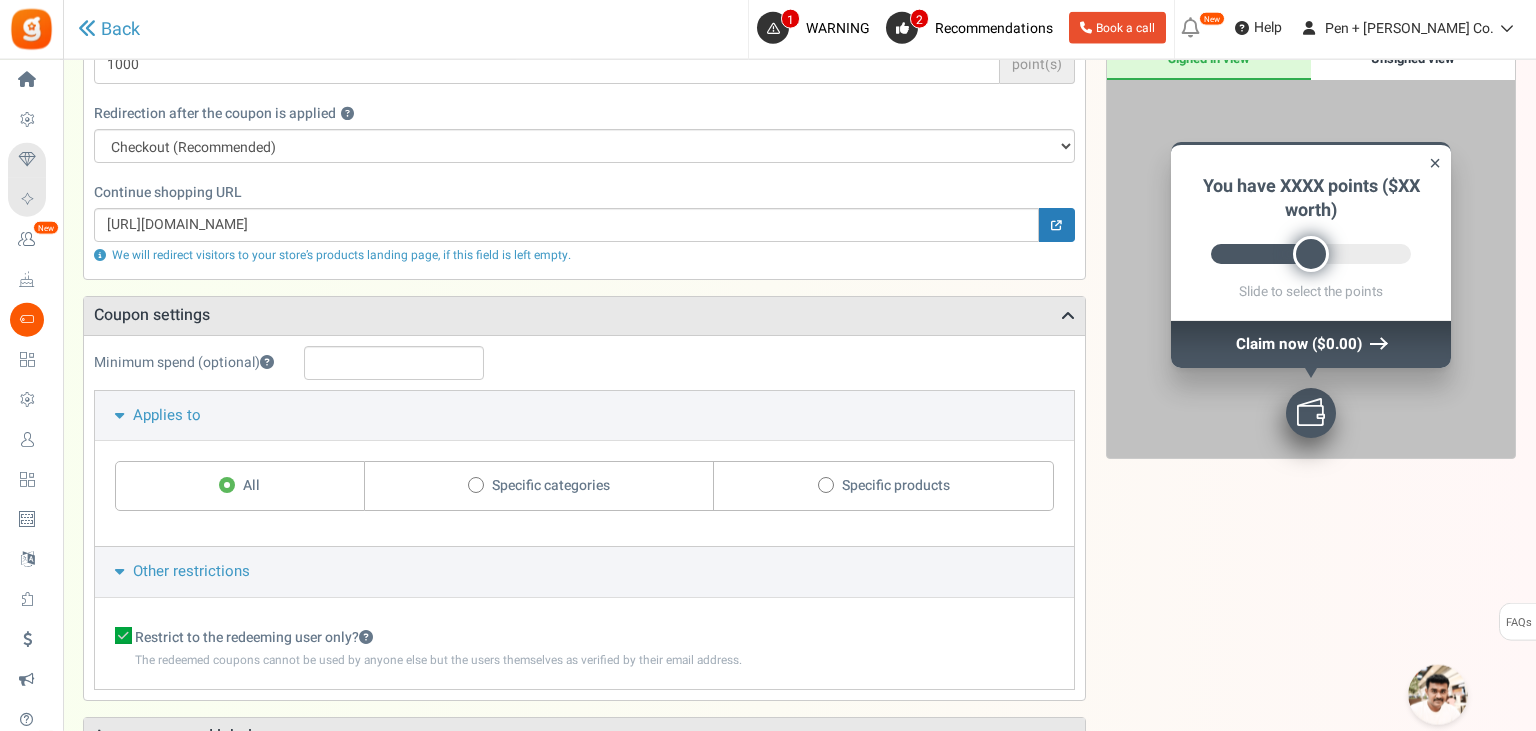 scroll, scrollTop: 422, scrollLeft: 0, axis: vertical 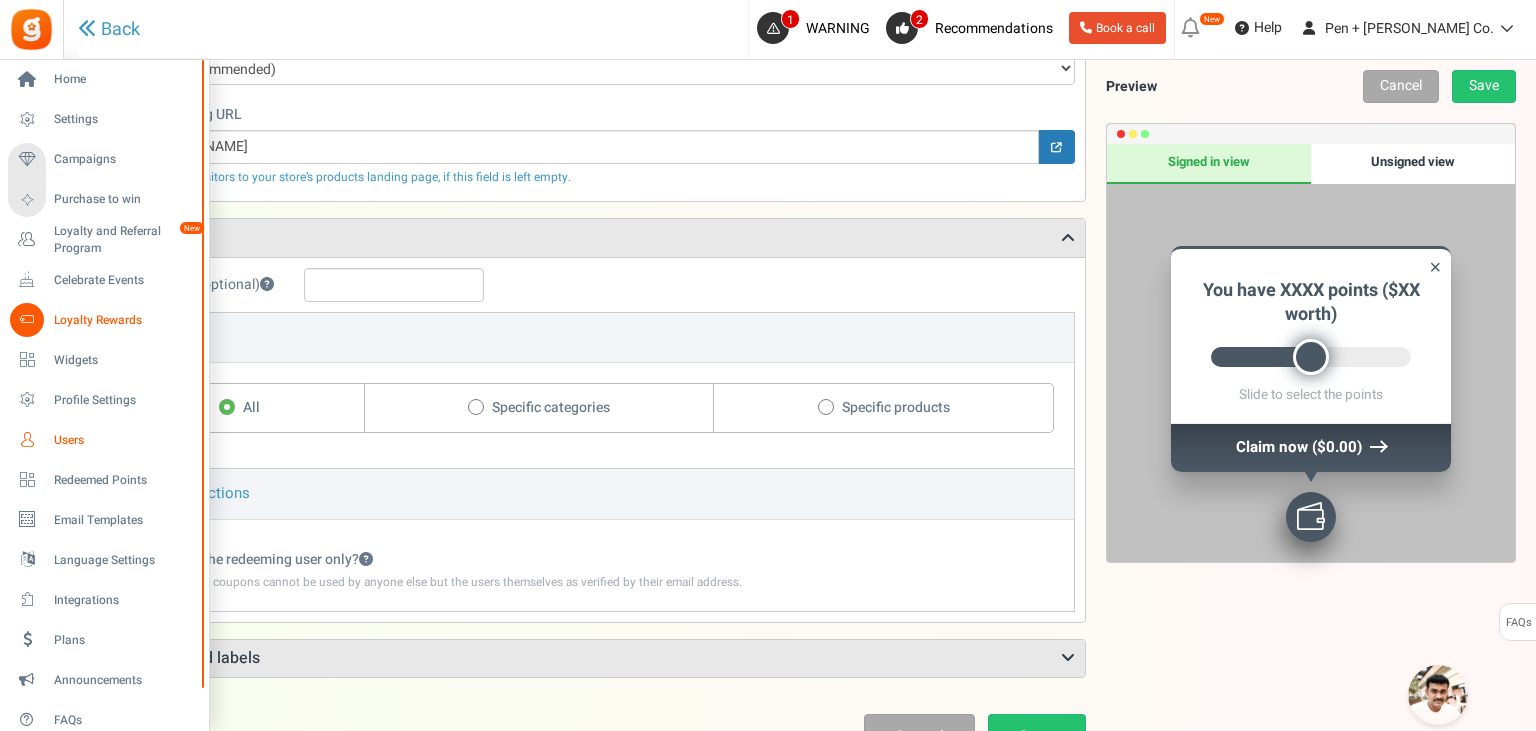 click on "Users" at bounding box center (124, 440) 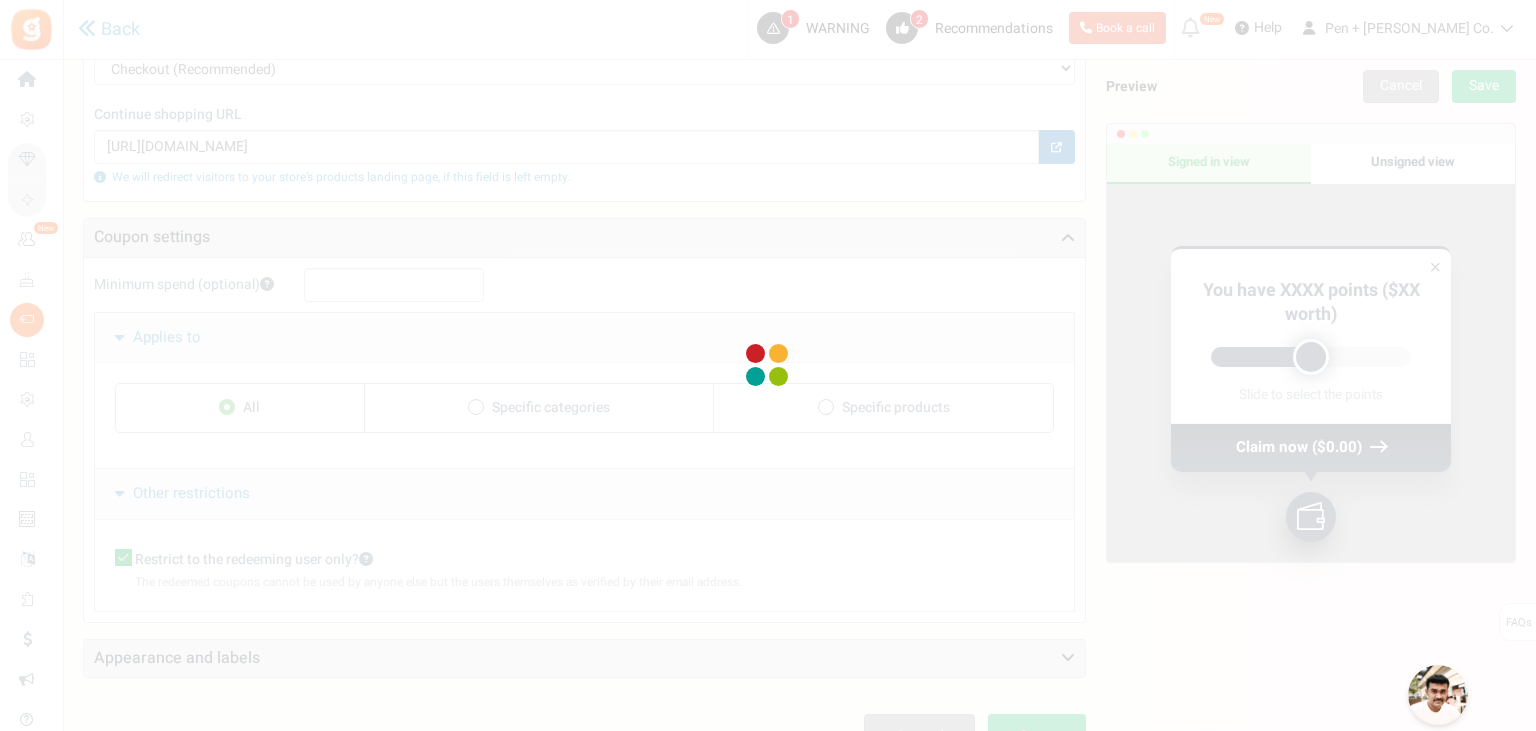 scroll, scrollTop: 0, scrollLeft: 0, axis: both 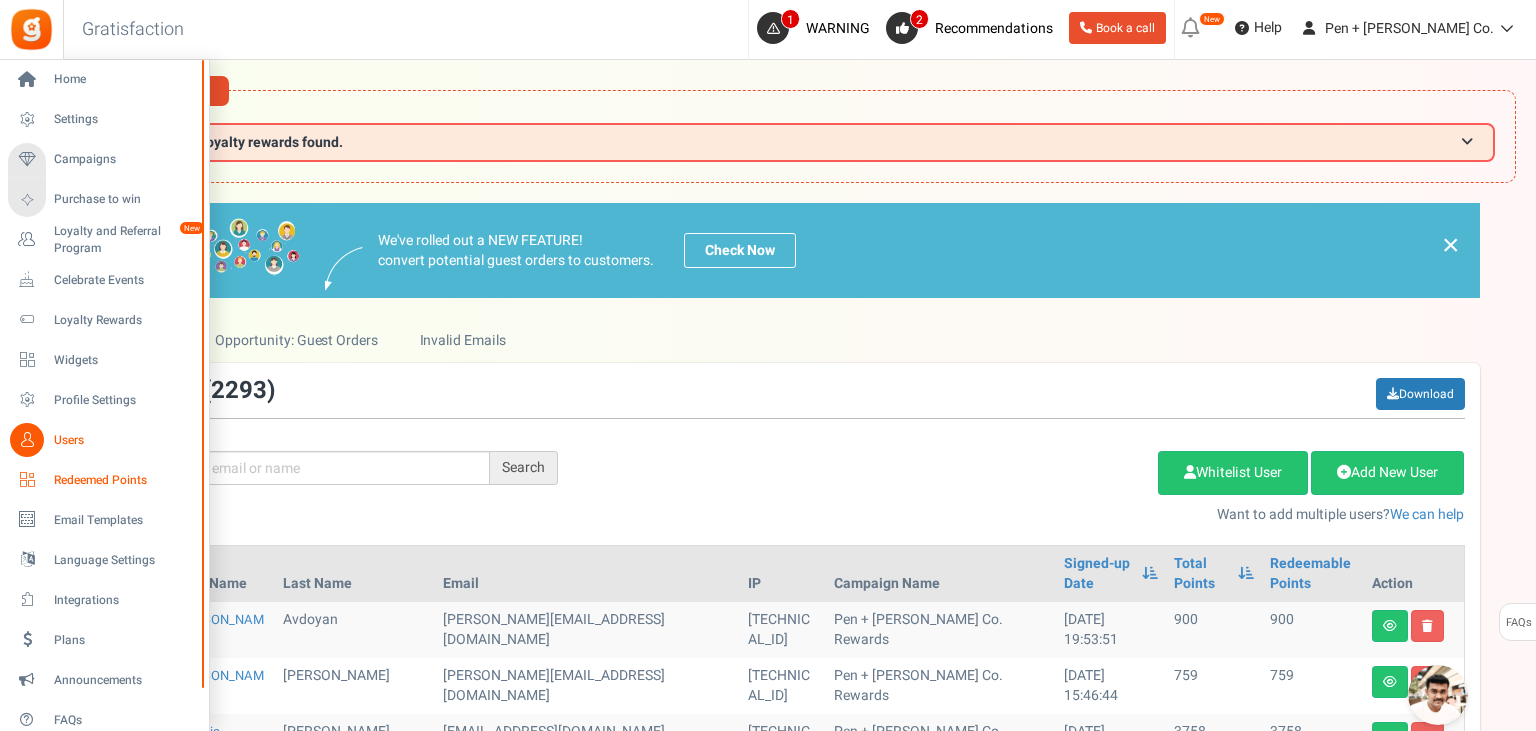click on "Redeemed Points" at bounding box center (124, 480) 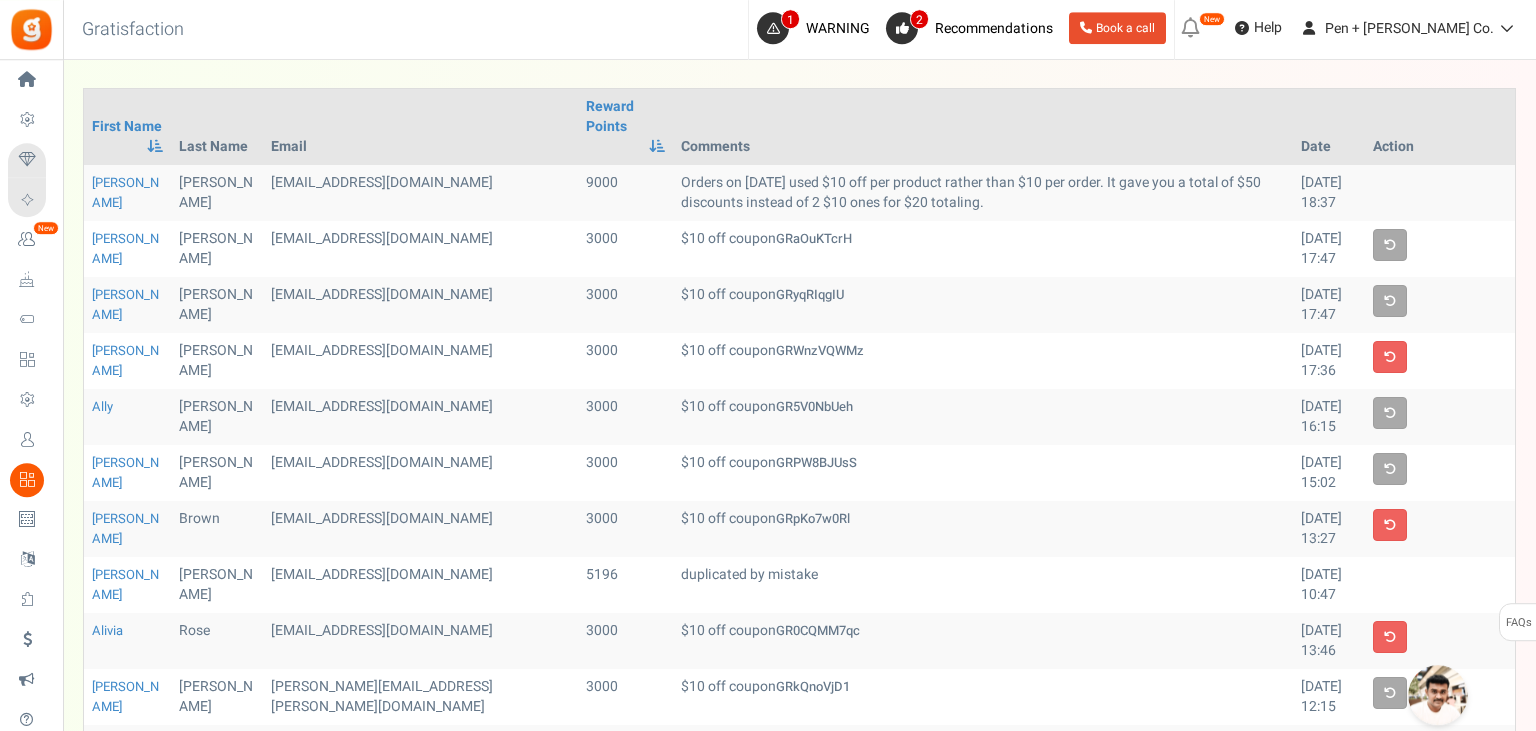 scroll, scrollTop: 211, scrollLeft: 0, axis: vertical 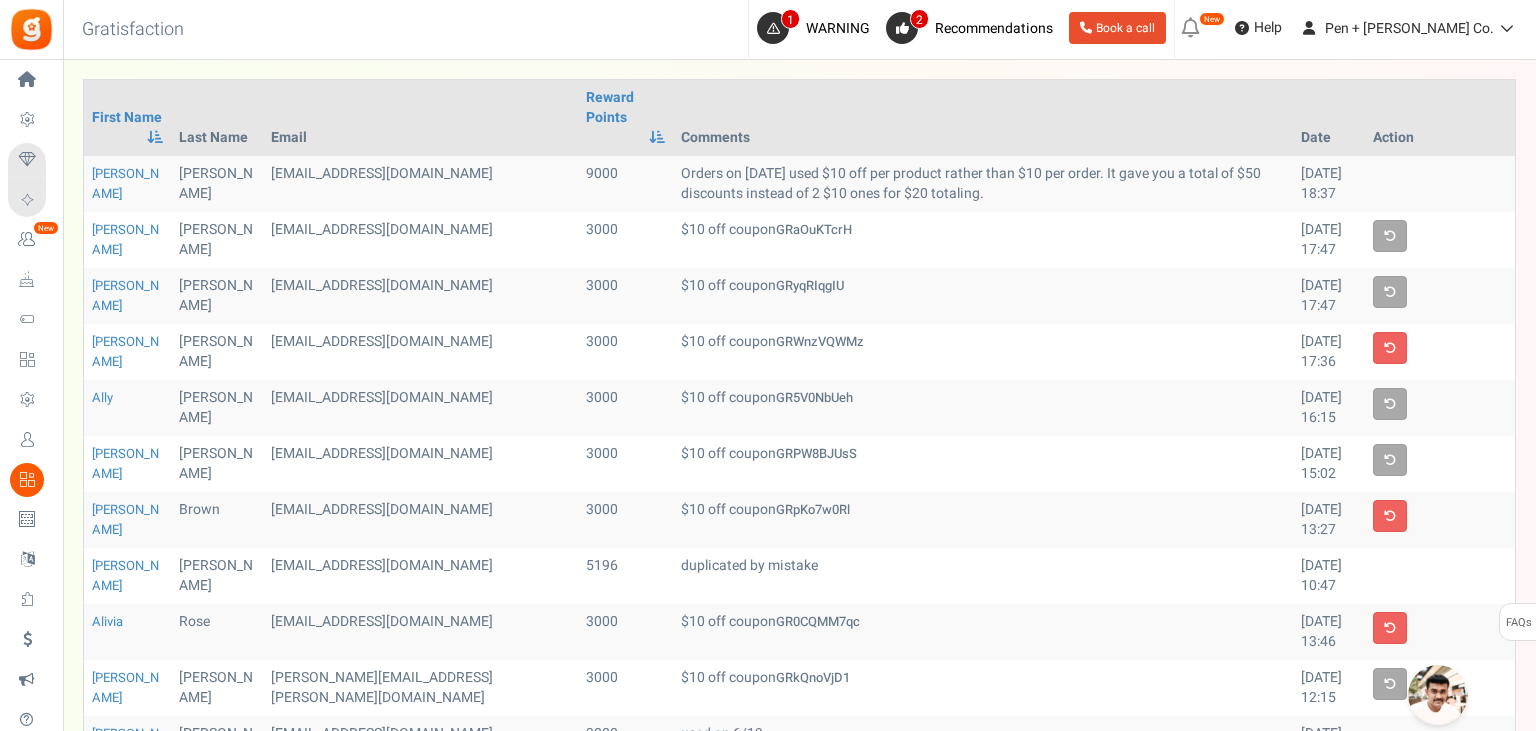 drag, startPoint x: 468, startPoint y: 285, endPoint x: 434, endPoint y: 286, distance: 34.0147 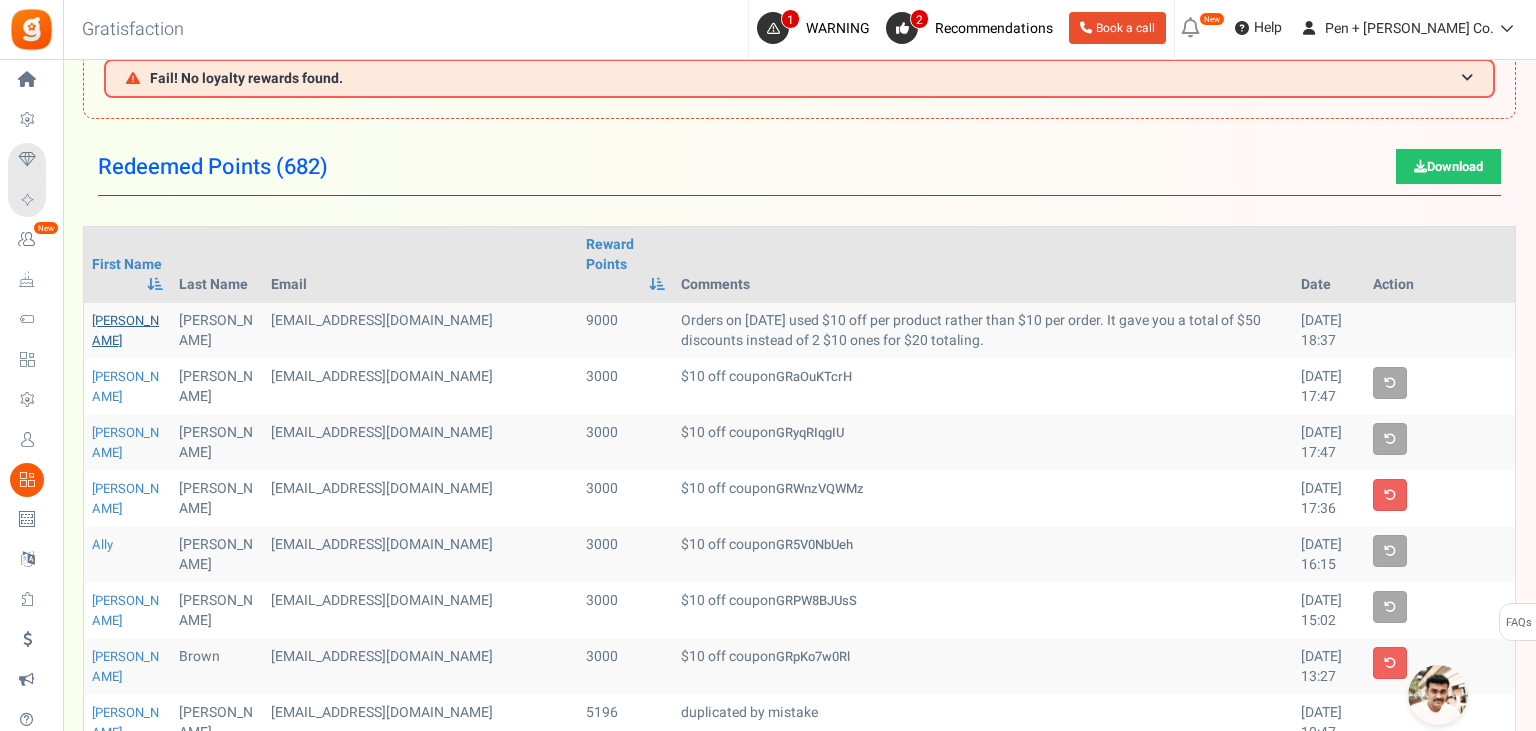 scroll, scrollTop: 0, scrollLeft: 0, axis: both 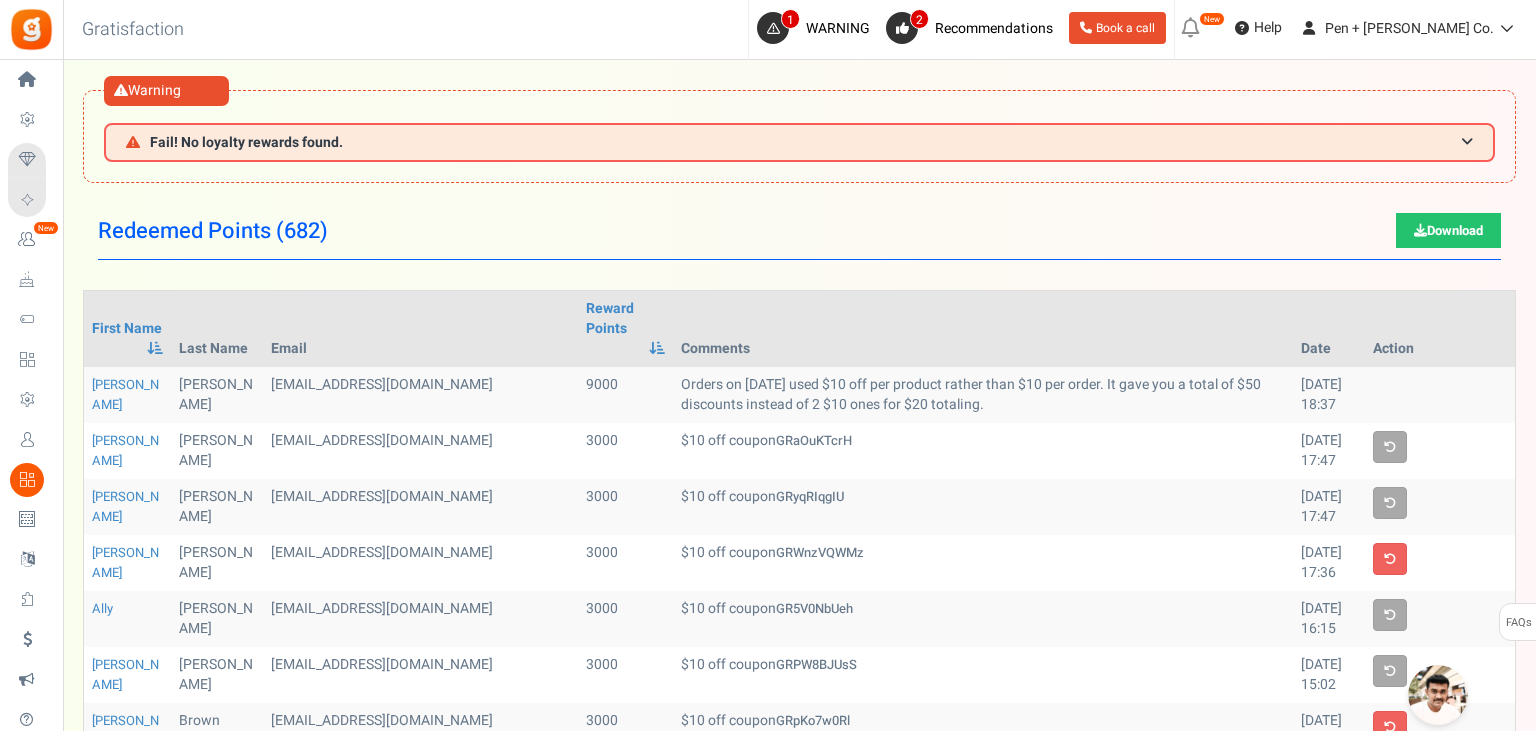 click on "$10 off coupon  GRaOuKTcrH" at bounding box center (983, 451) 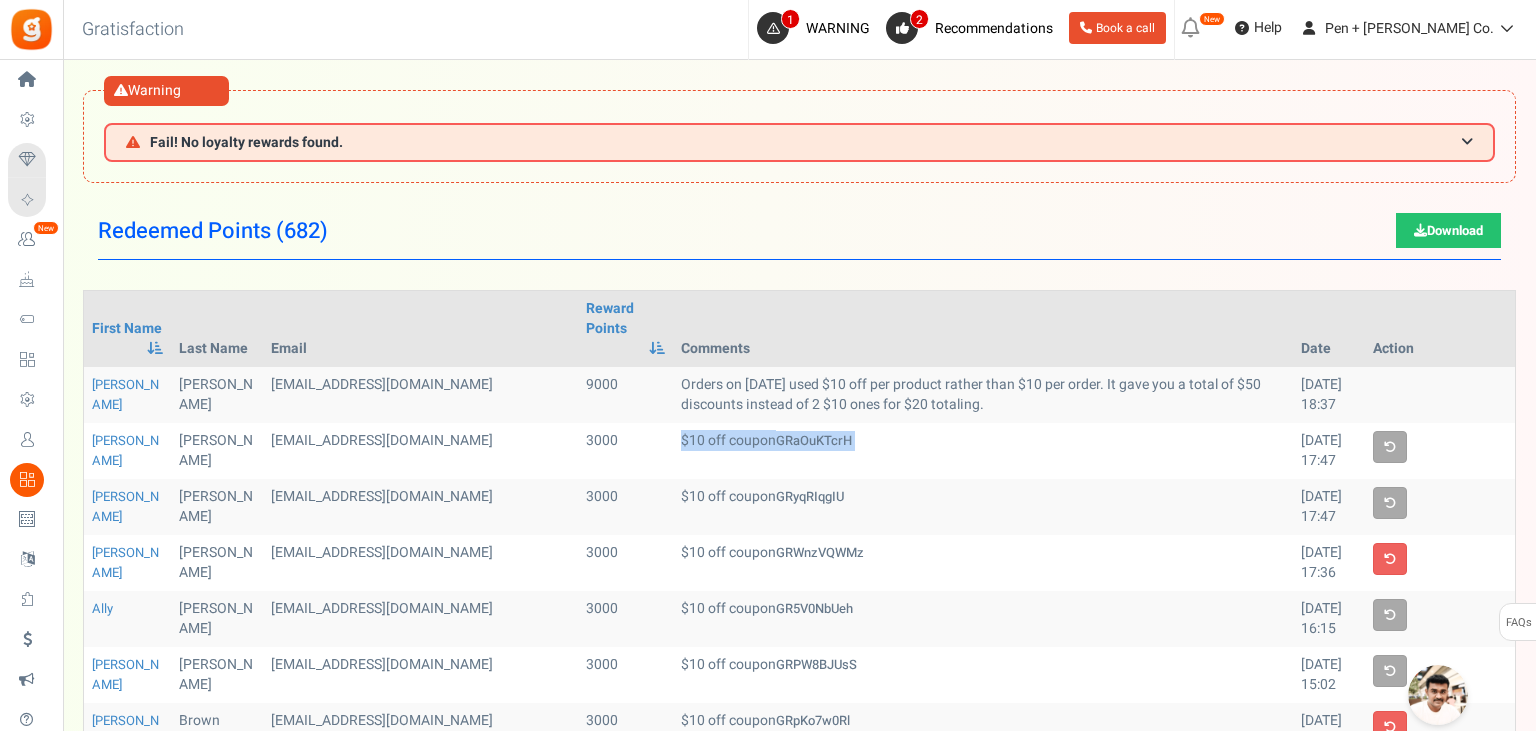 click on "$10 off coupon  GRaOuKTcrH" at bounding box center (983, 451) 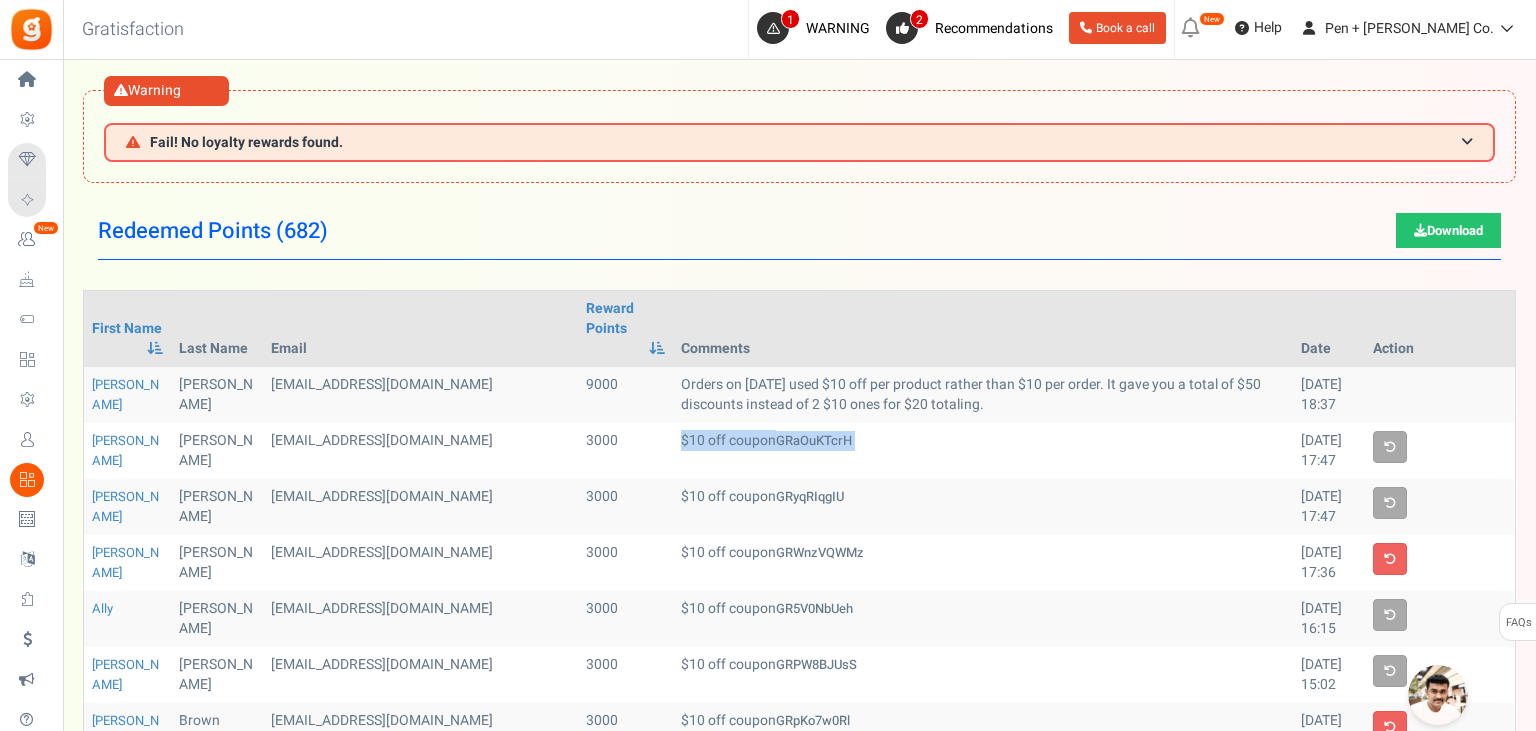 click on "GRaOuKTcrH" at bounding box center [814, 440] 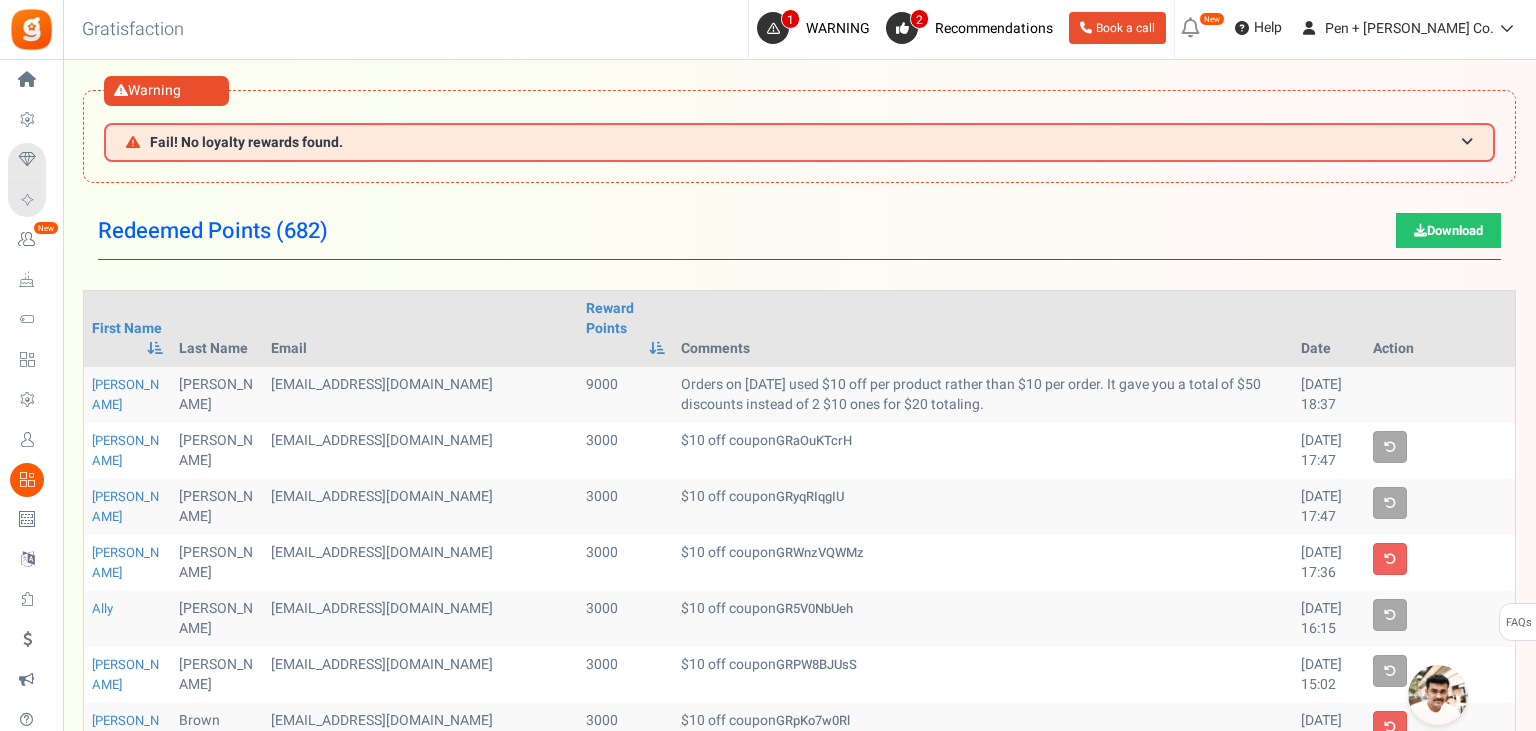 click on "GRaOuKTcrH" at bounding box center [814, 440] 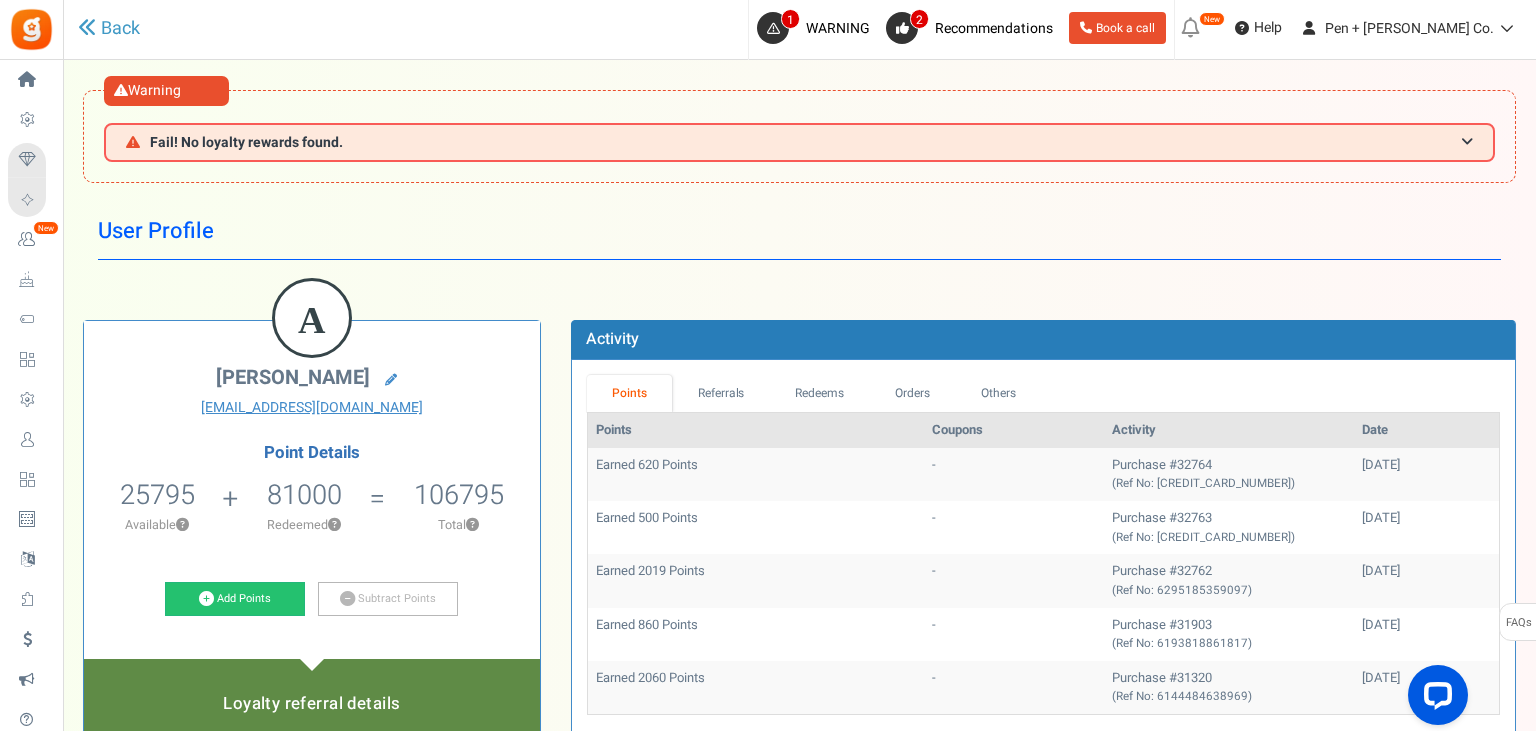 scroll, scrollTop: 0, scrollLeft: 0, axis: both 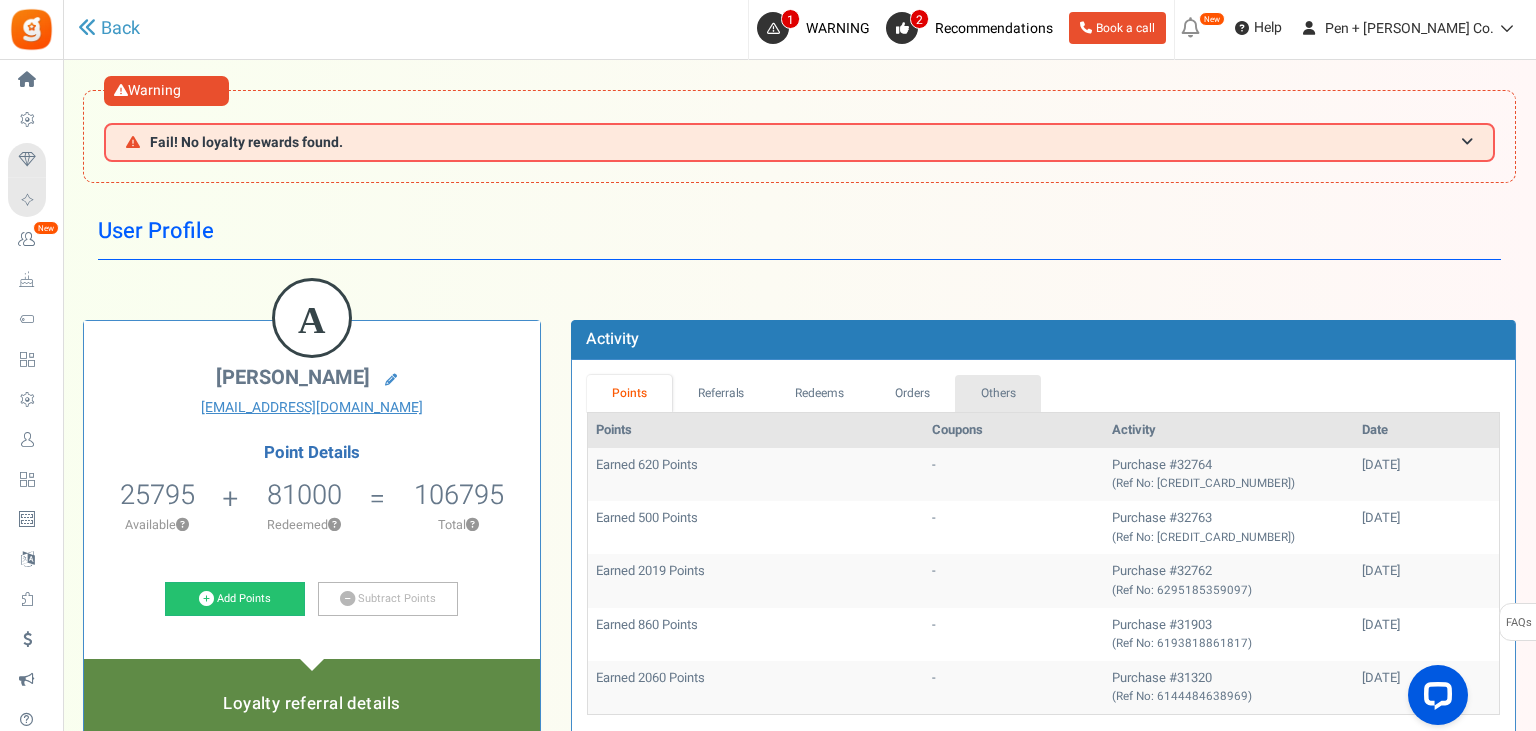 click on "Others" at bounding box center [998, 393] 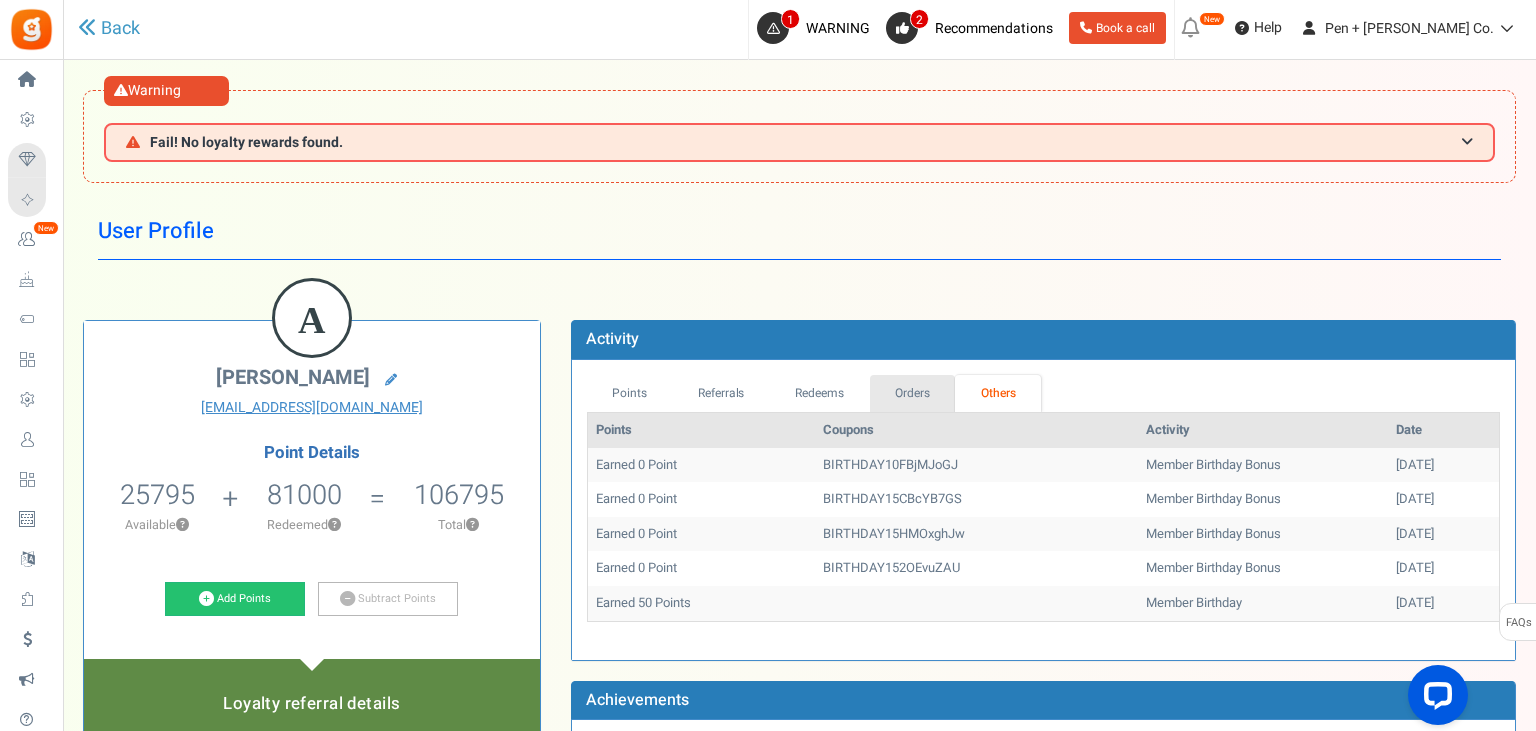 click on "Orders" at bounding box center [913, 393] 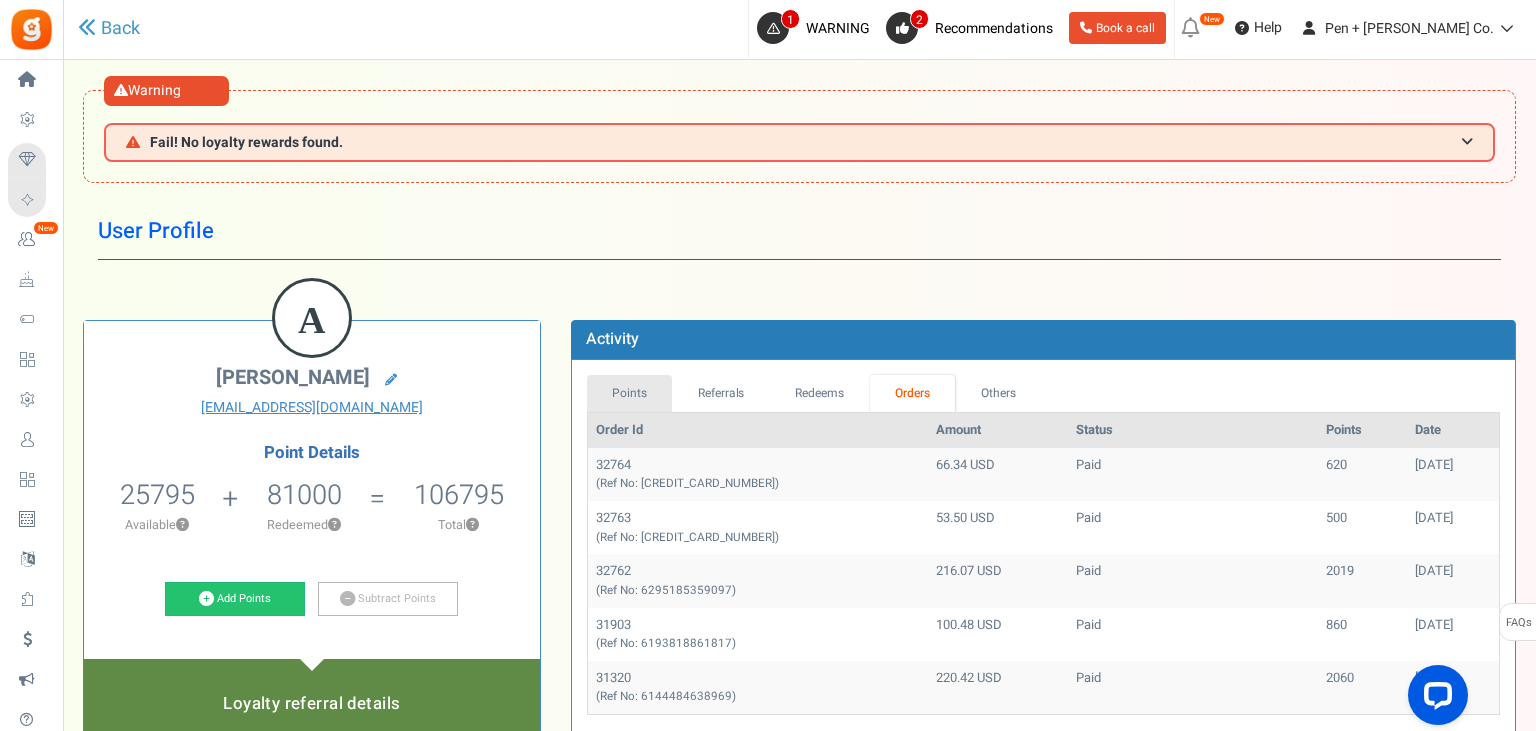 click on "Points" at bounding box center (630, 393) 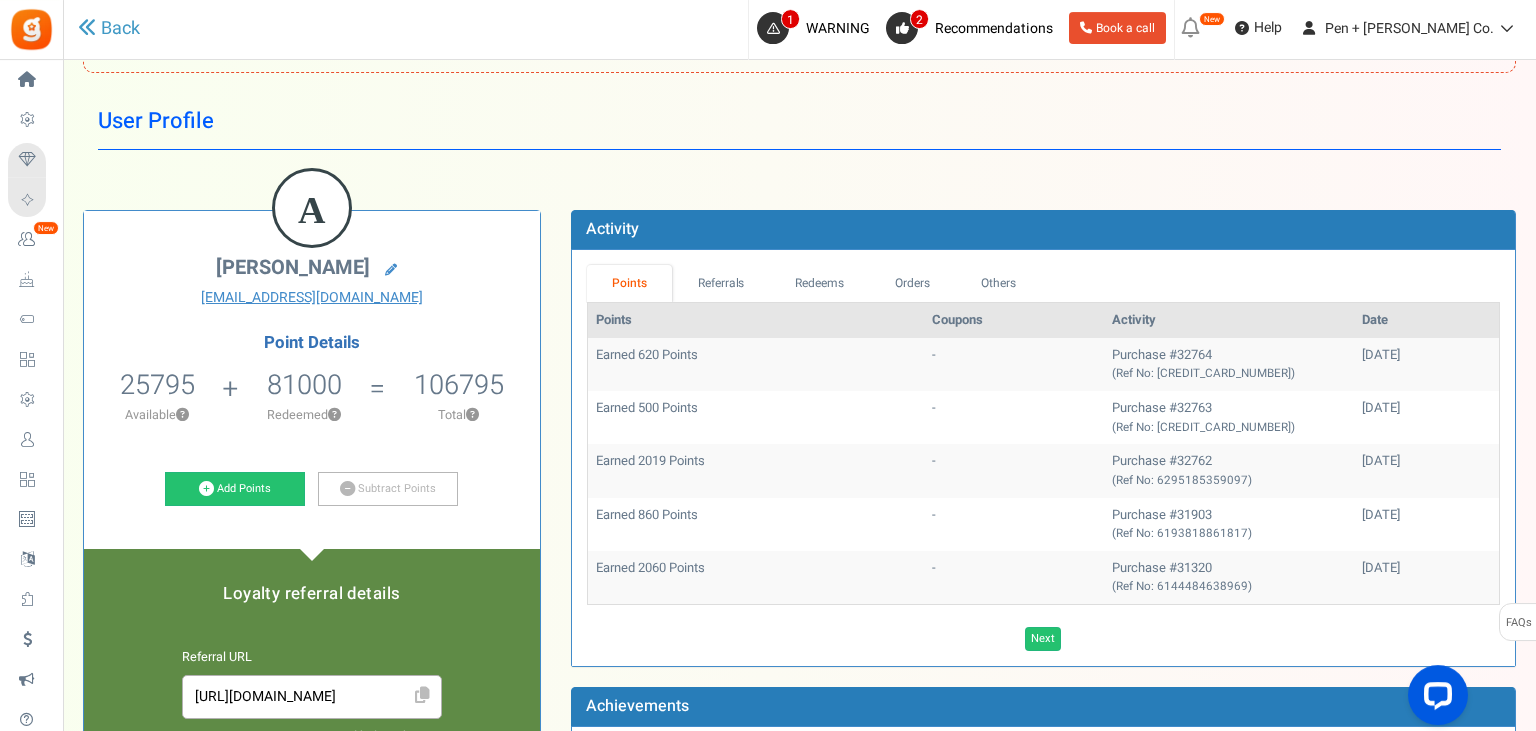 scroll, scrollTop: 0, scrollLeft: 0, axis: both 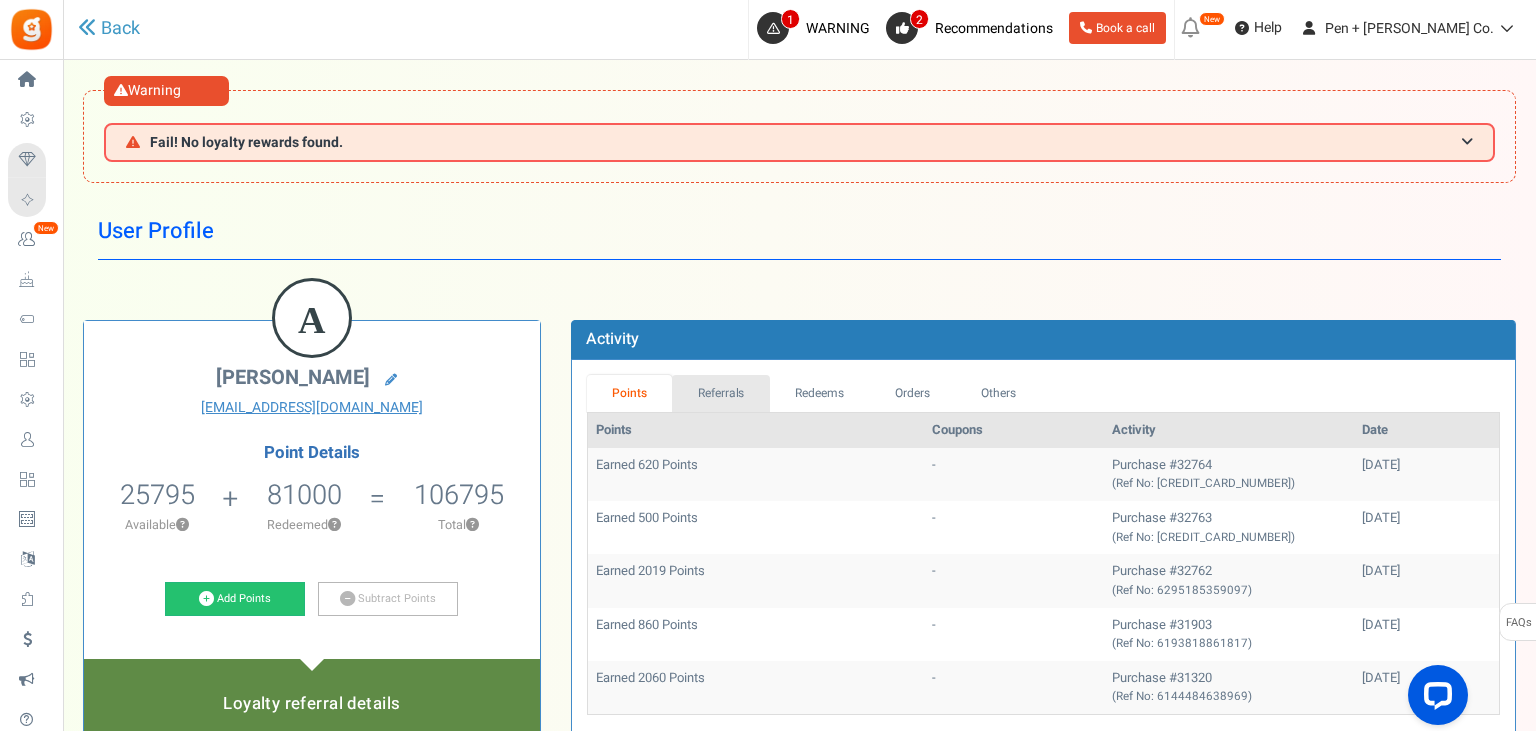 click on "Referrals" at bounding box center [721, 393] 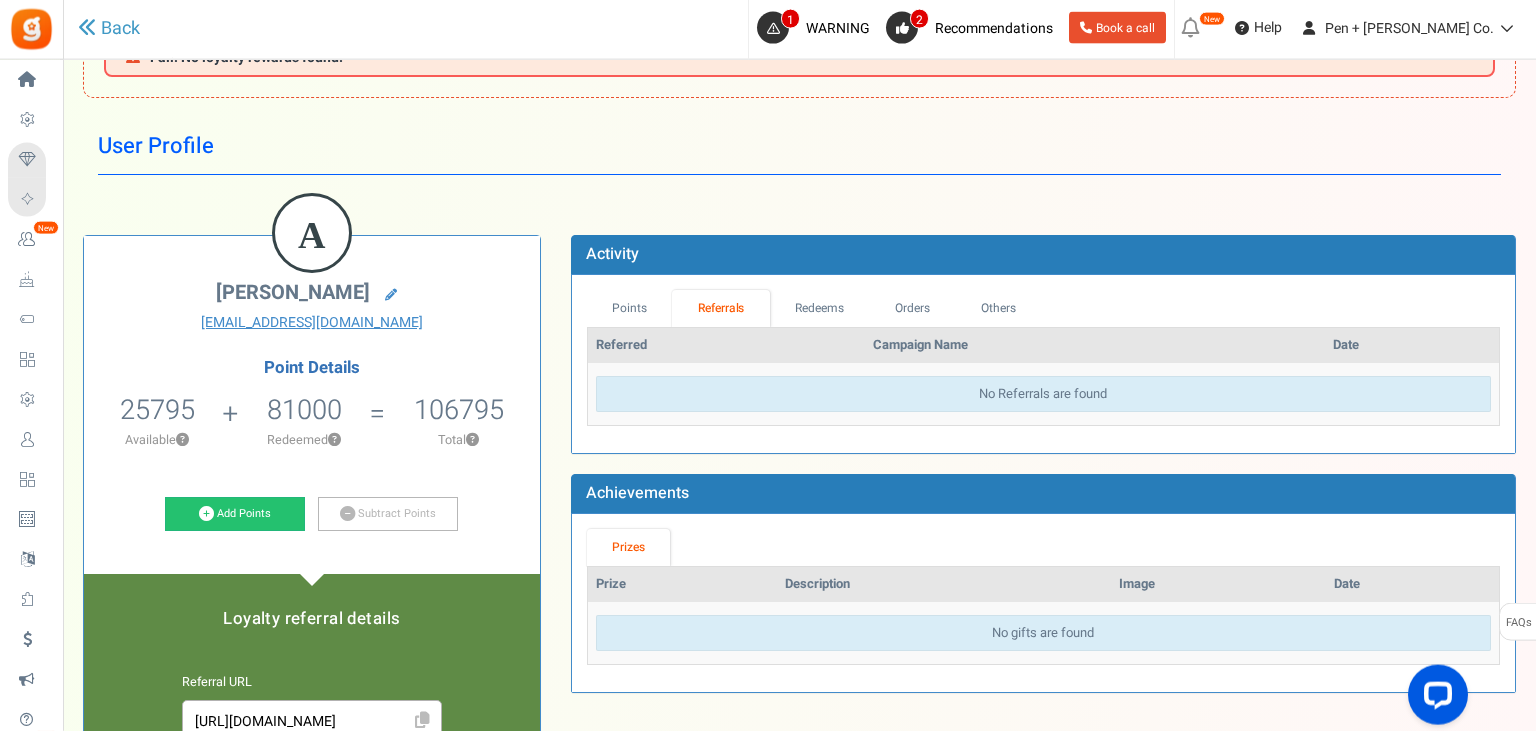 scroll, scrollTop: 0, scrollLeft: 0, axis: both 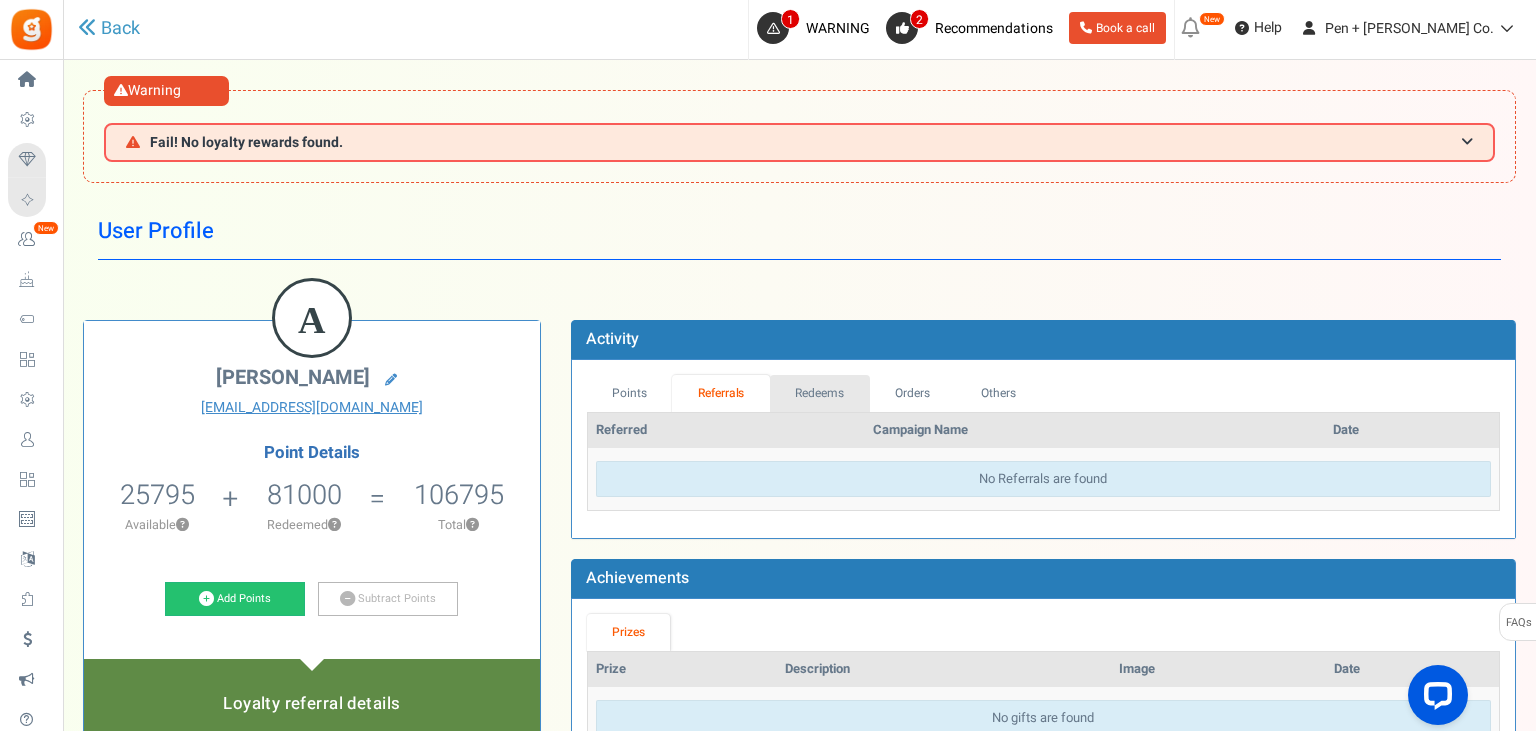 click on "Redeems" at bounding box center (820, 393) 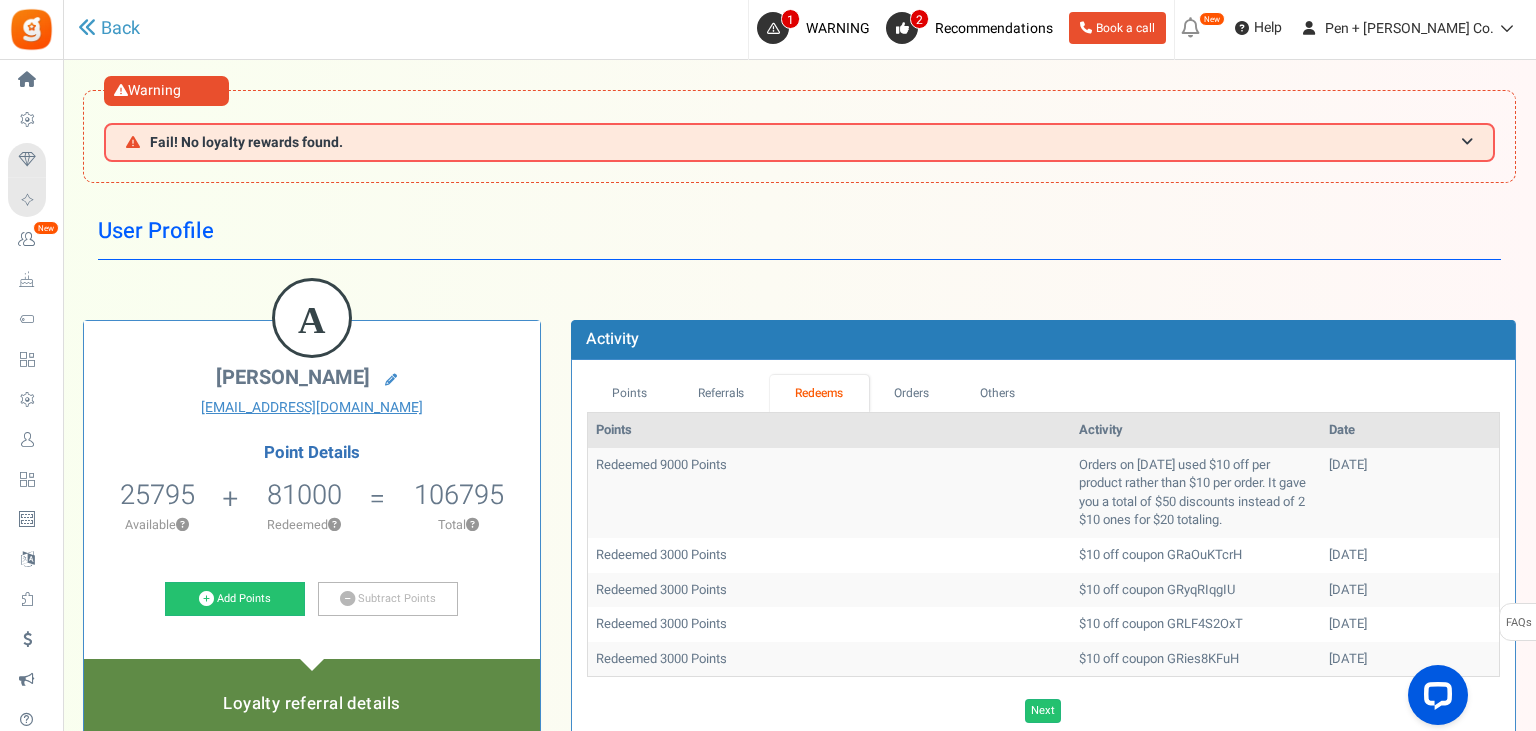 drag, startPoint x: 1034, startPoint y: 459, endPoint x: 1238, endPoint y: 522, distance: 213.50644 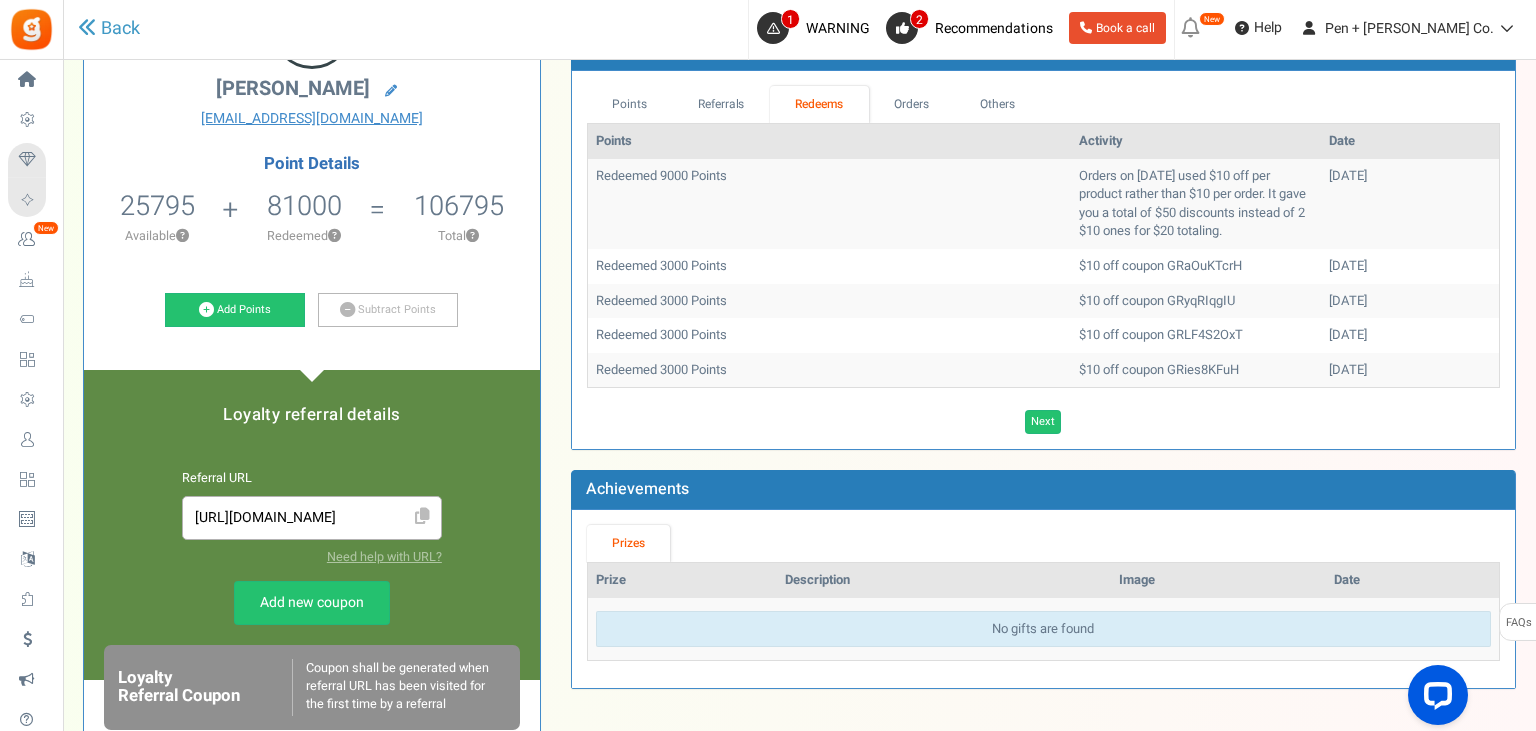 scroll, scrollTop: 211, scrollLeft: 0, axis: vertical 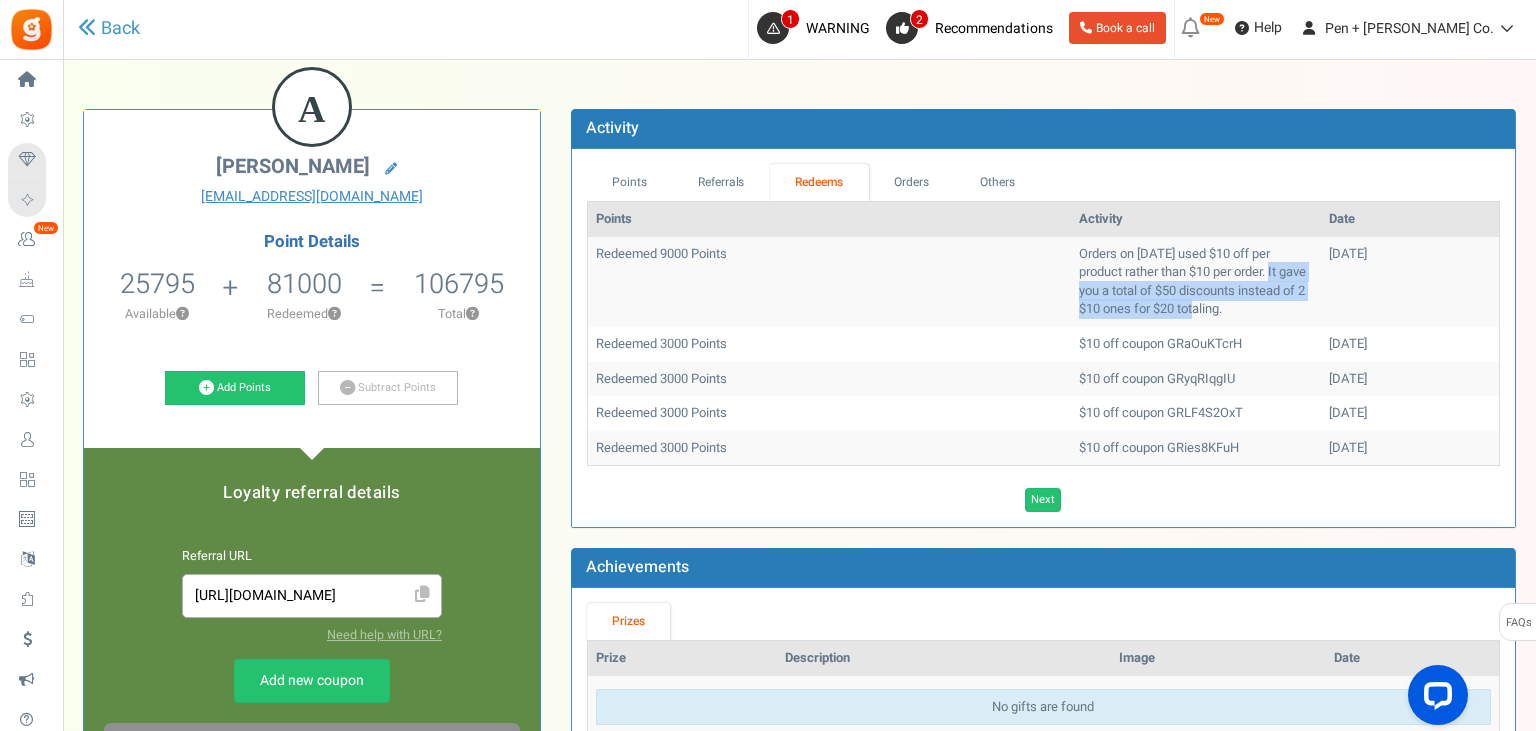 drag, startPoint x: 1212, startPoint y: 482, endPoint x: 1200, endPoint y: 318, distance: 164.43843 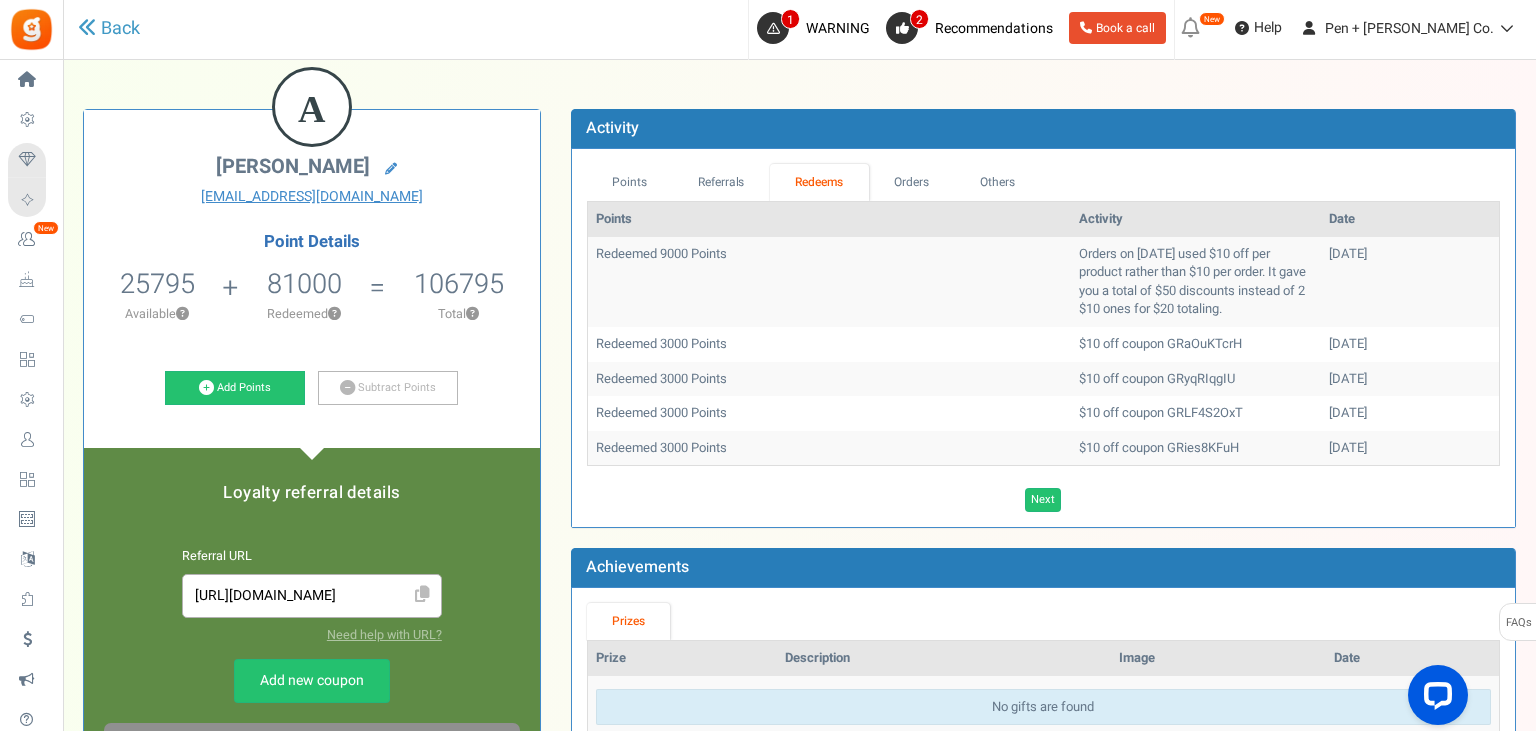 click on "Orders on [DATE] used $10 off per product rather than $10 per order. It gave you a total of $50 discounts instead of 2 $10 ones for $20 totaling." at bounding box center [1196, 282] 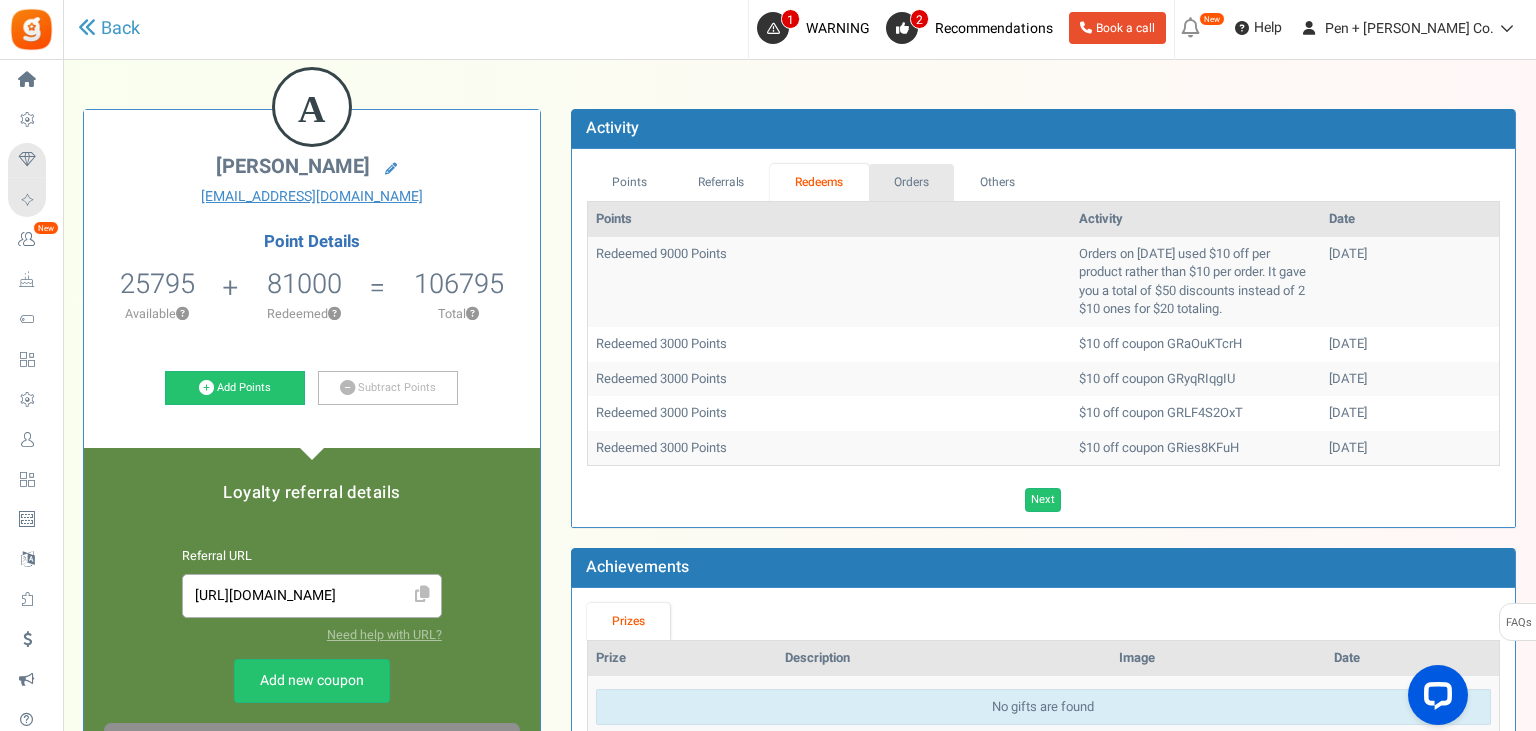 click on "Orders" at bounding box center [912, 182] 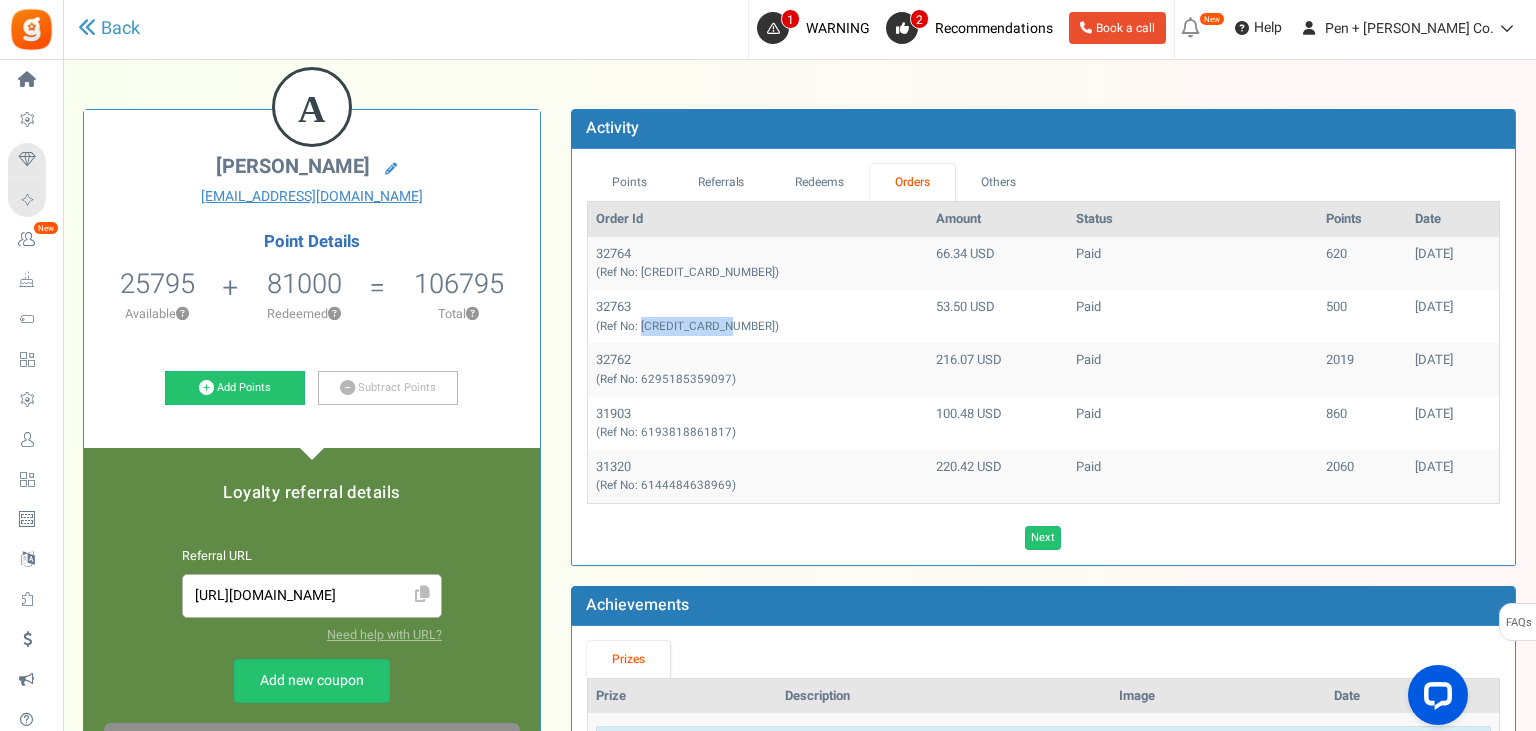 drag, startPoint x: 643, startPoint y: 326, endPoint x: 788, endPoint y: 322, distance: 145.05516 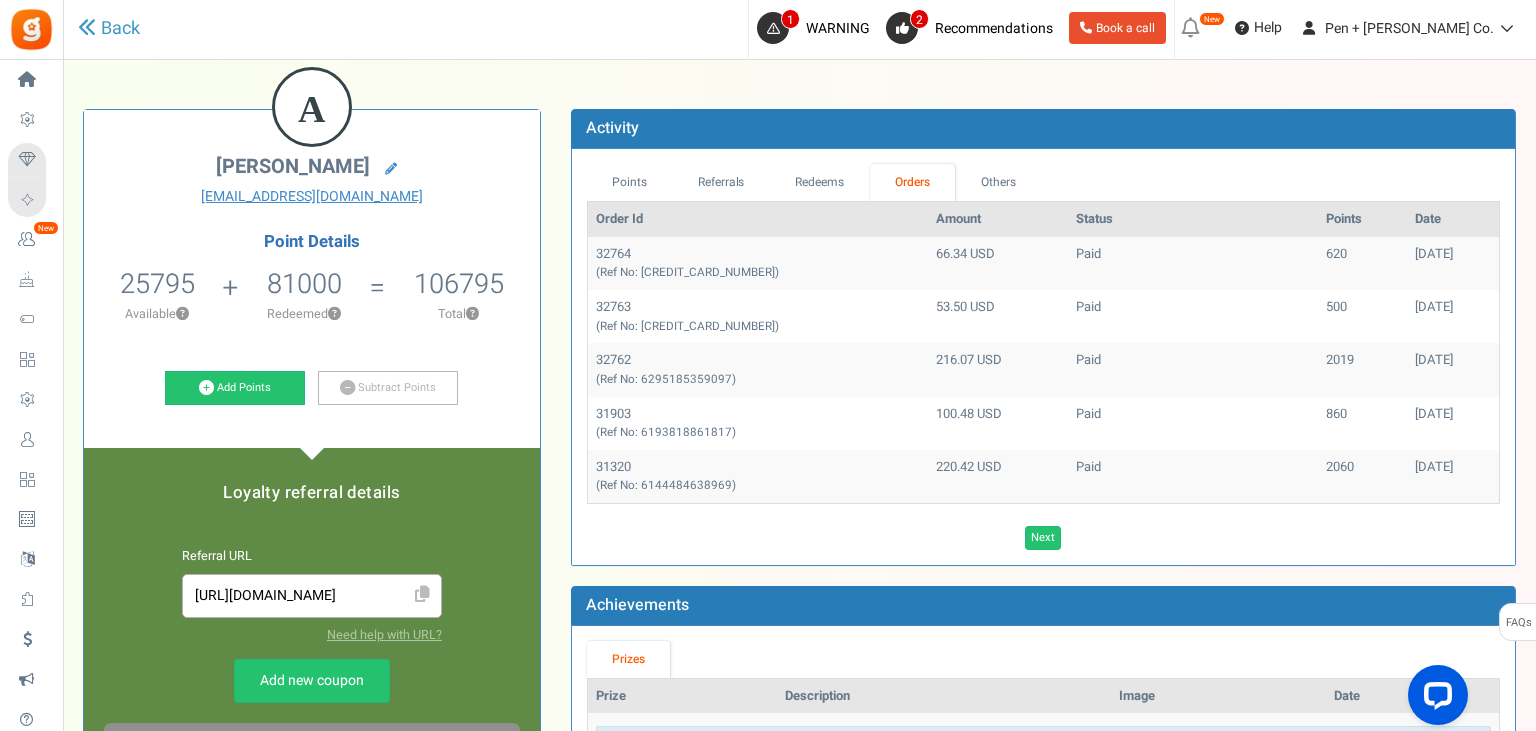 click on "32763  (Ref No: [CREDIT_CARD_NUMBER])" at bounding box center [758, 316] 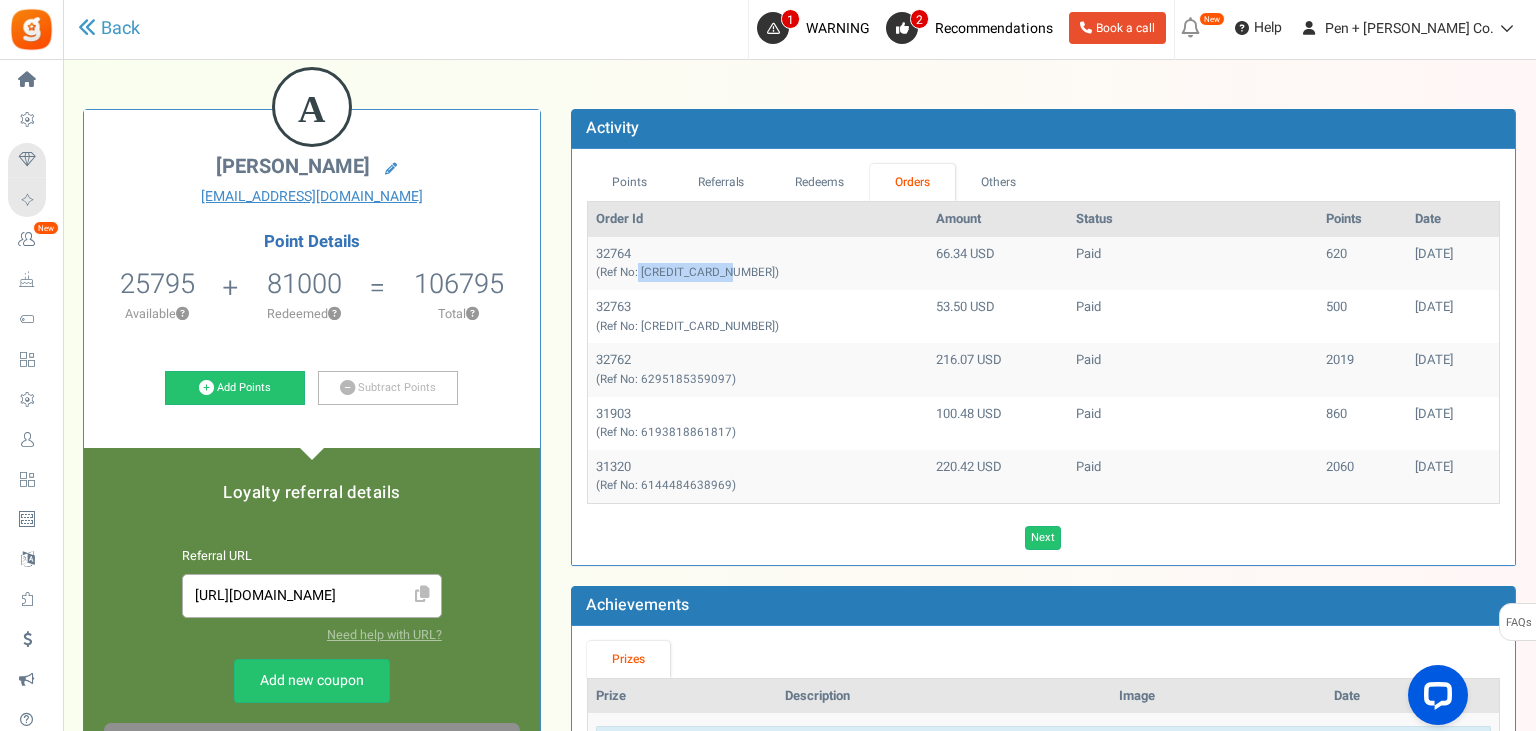 drag, startPoint x: 638, startPoint y: 274, endPoint x: 770, endPoint y: 273, distance: 132.00378 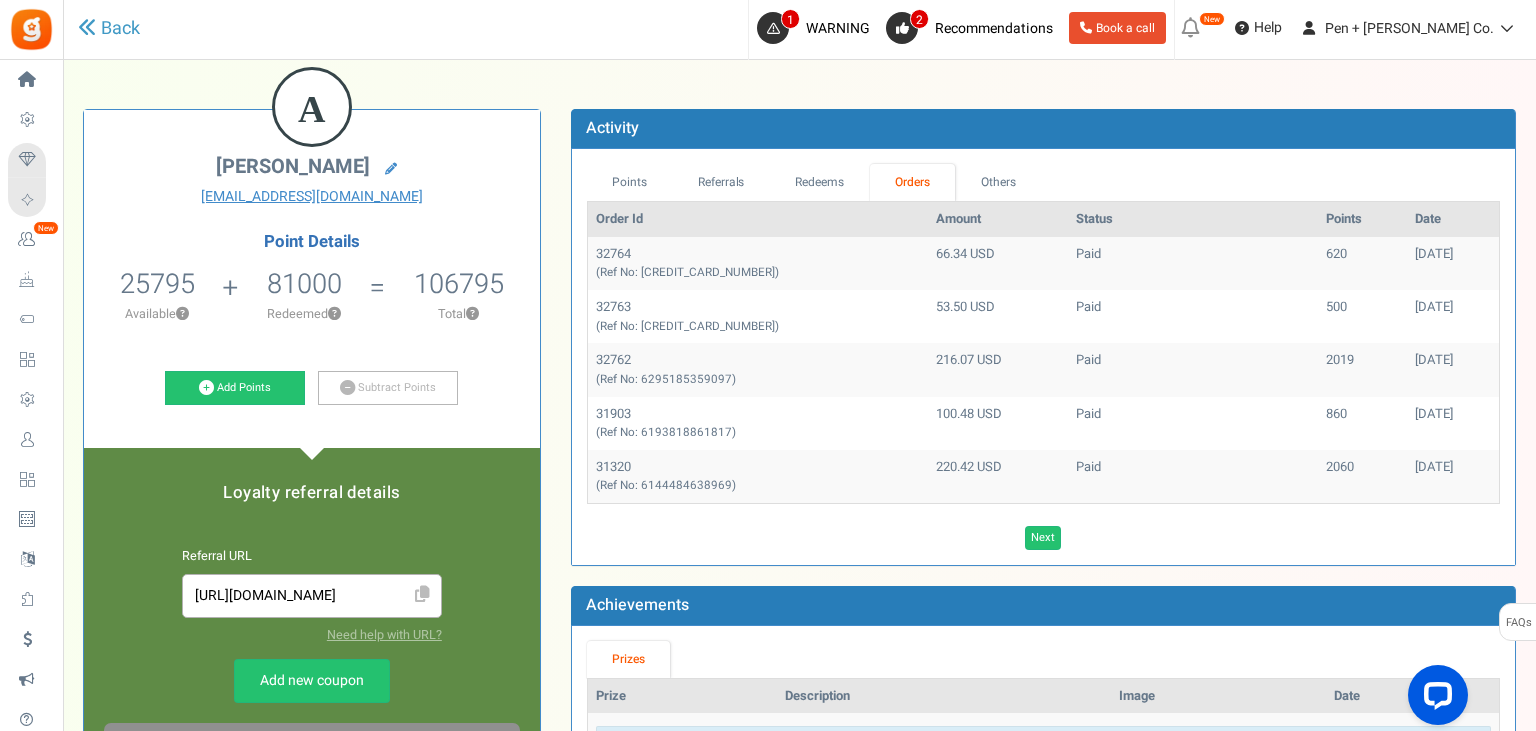click on "32764  (Ref No: [CREDIT_CARD_NUMBER])" at bounding box center [758, 263] 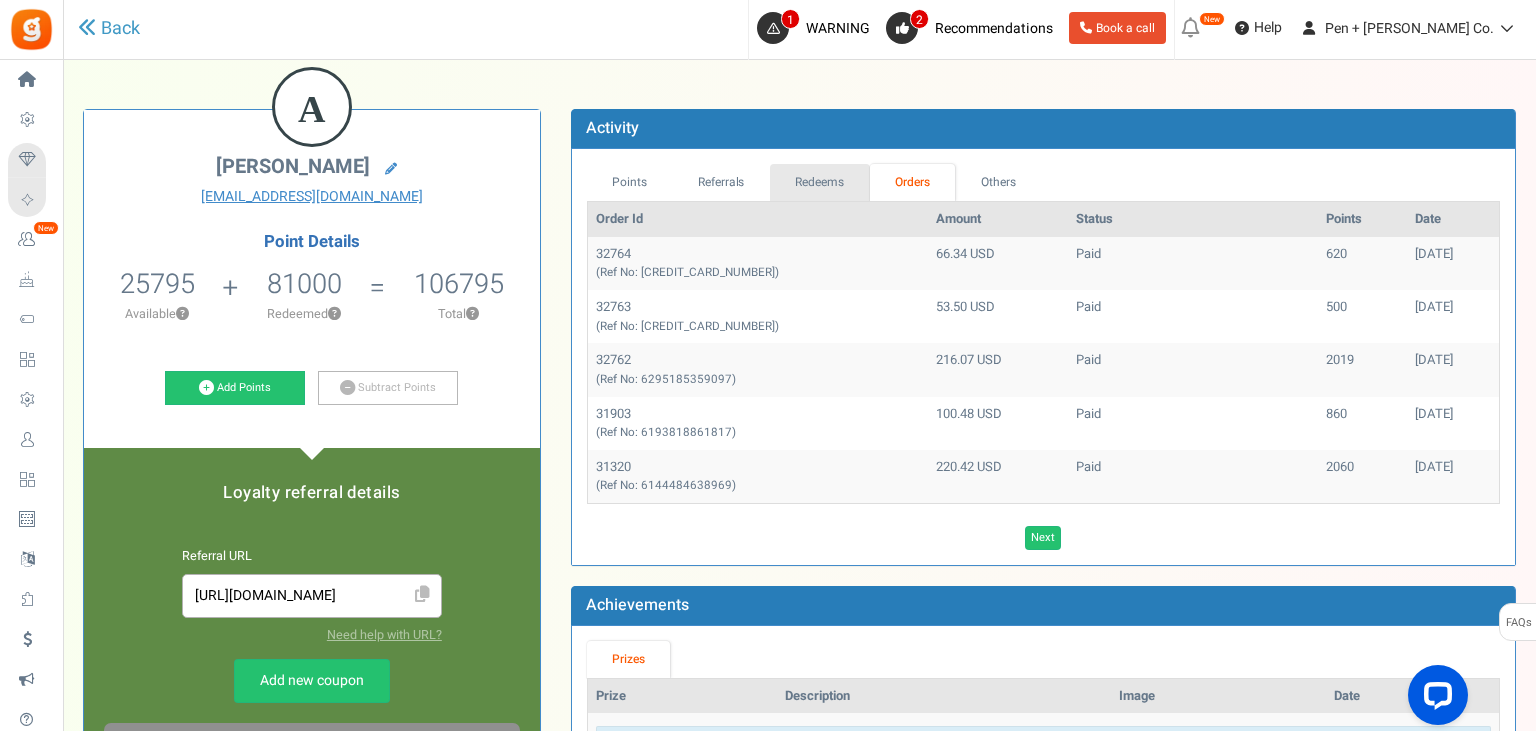 click on "Redeems" at bounding box center (820, 182) 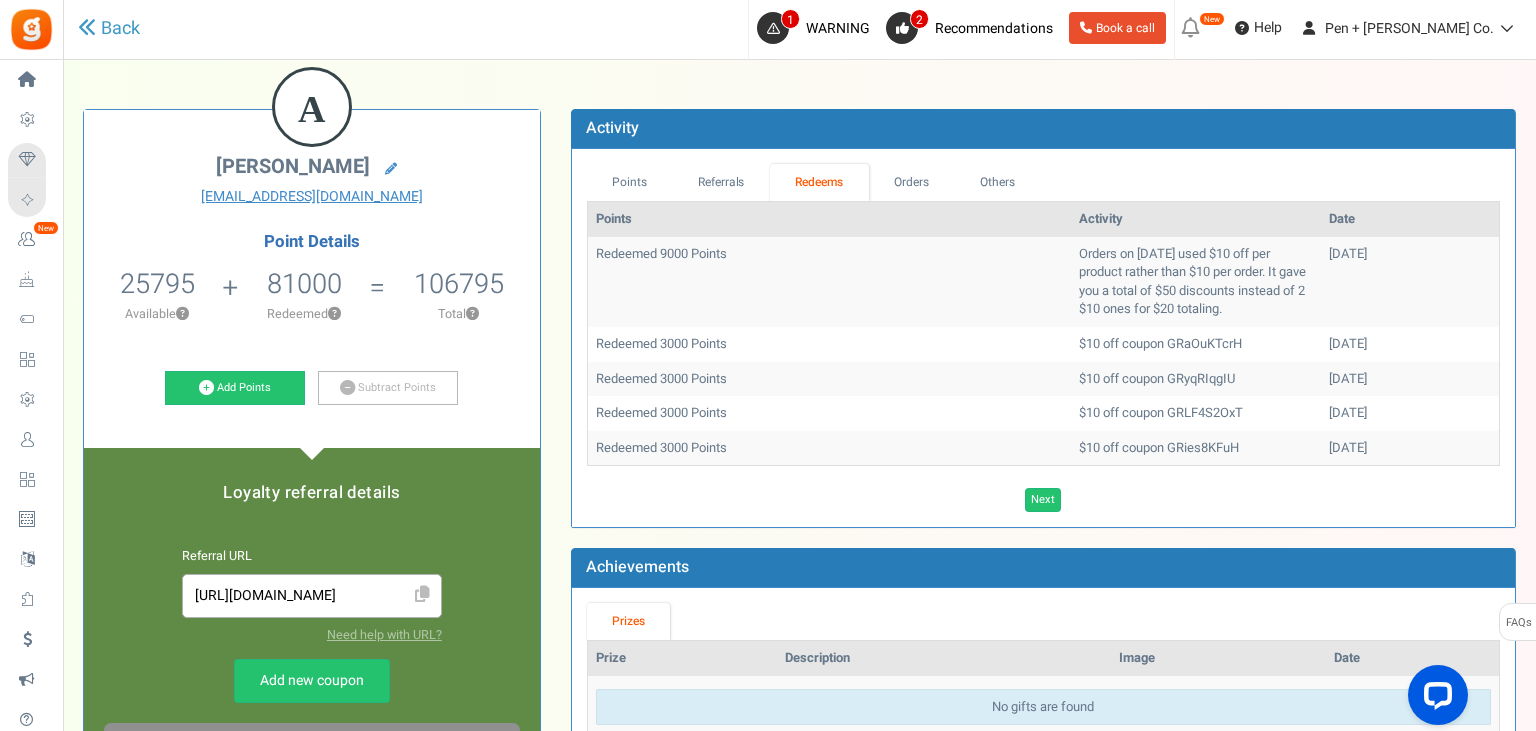 click on "25795
25795 Redeemable
0
Exclusion
Available
?" at bounding box center [157, 300] 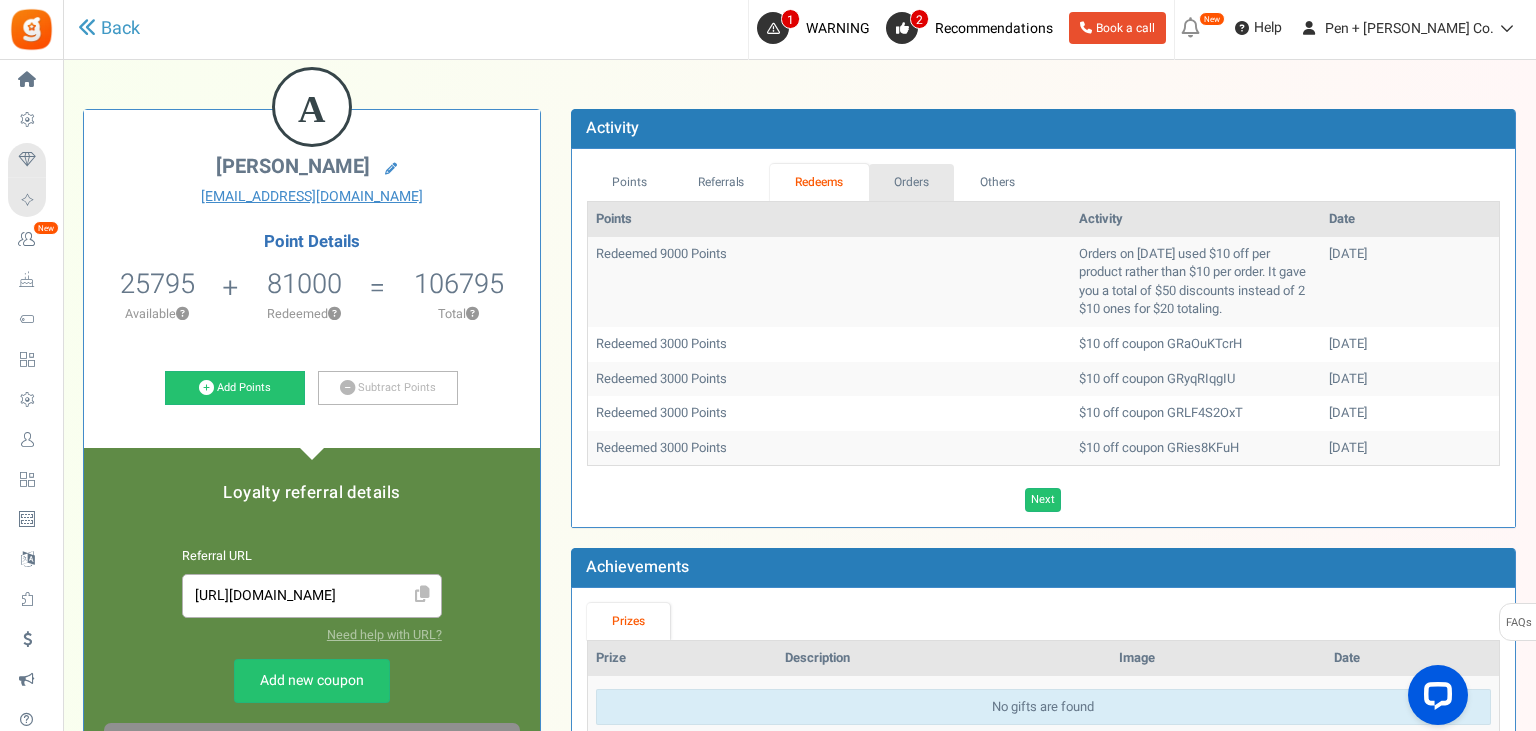 click on "Orders" at bounding box center [912, 182] 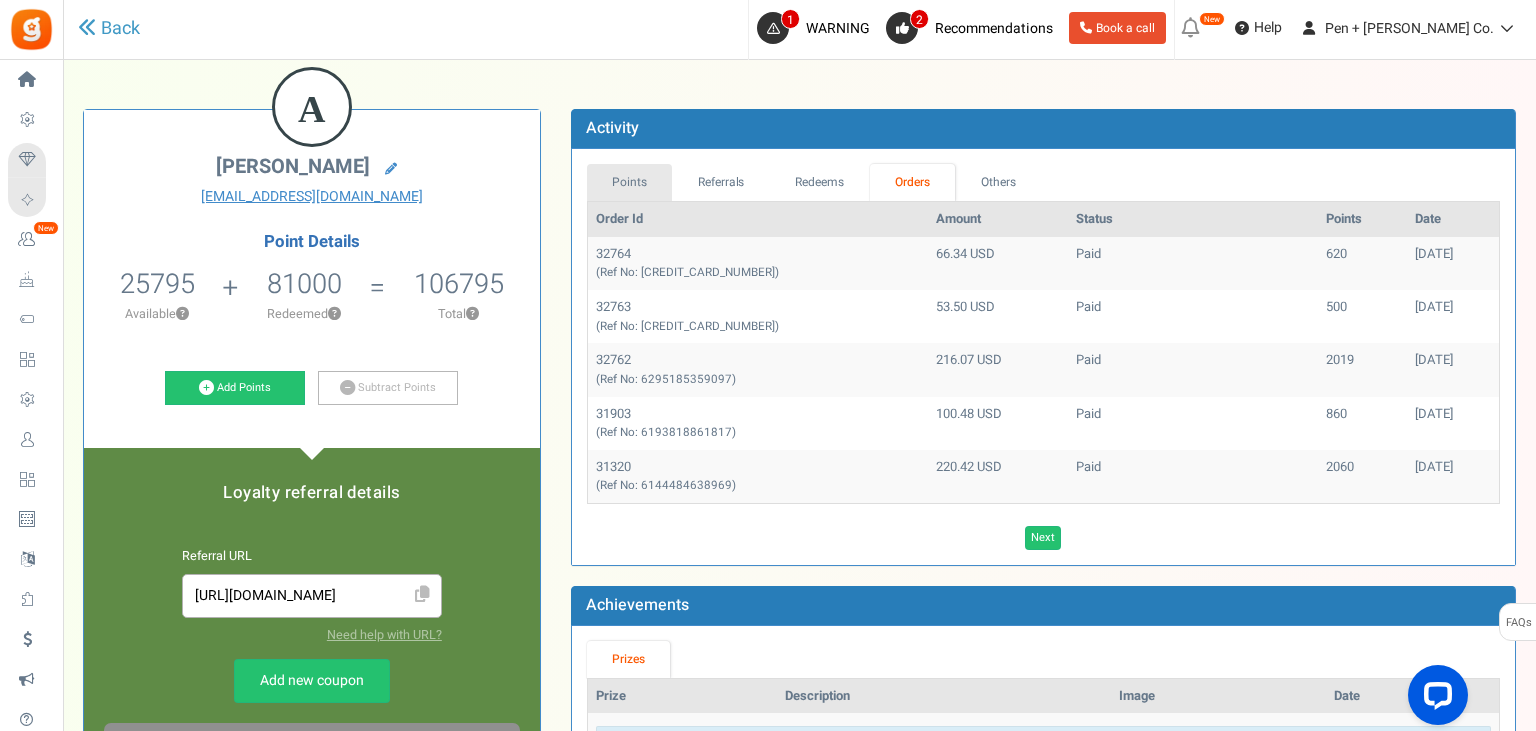 click on "Points" at bounding box center (630, 182) 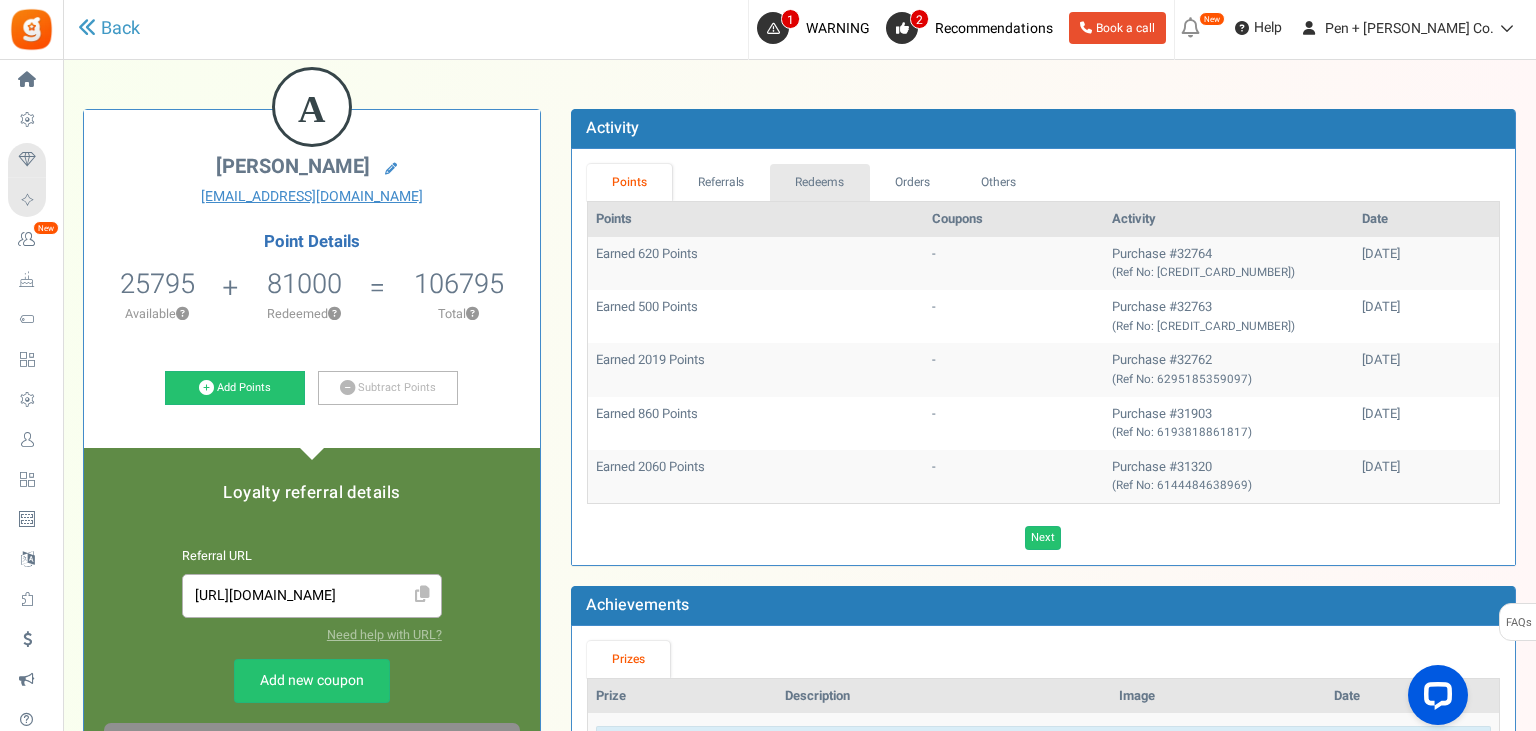 click on "Redeems" at bounding box center (820, 182) 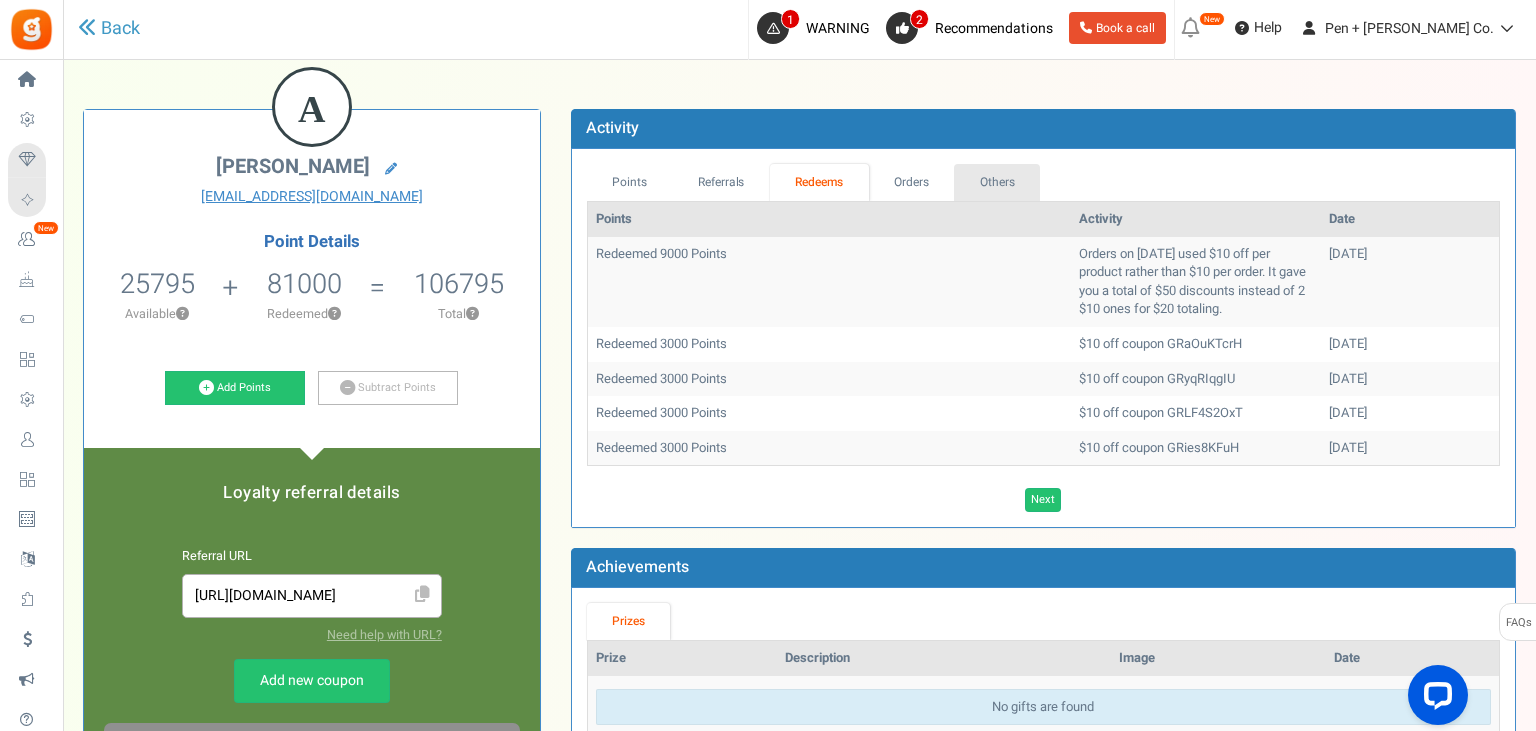 click on "Others" at bounding box center (997, 182) 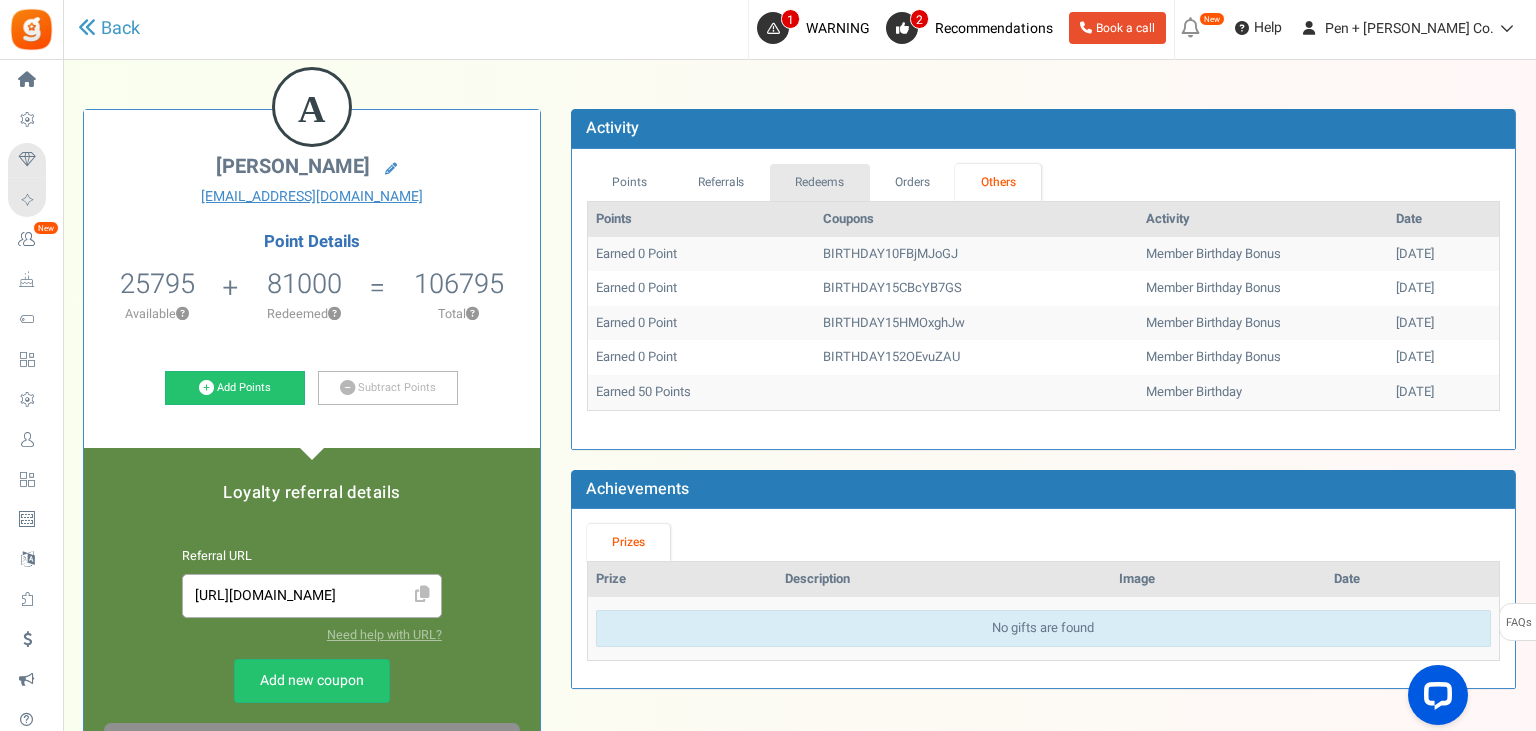 click on "Redeems" at bounding box center [820, 182] 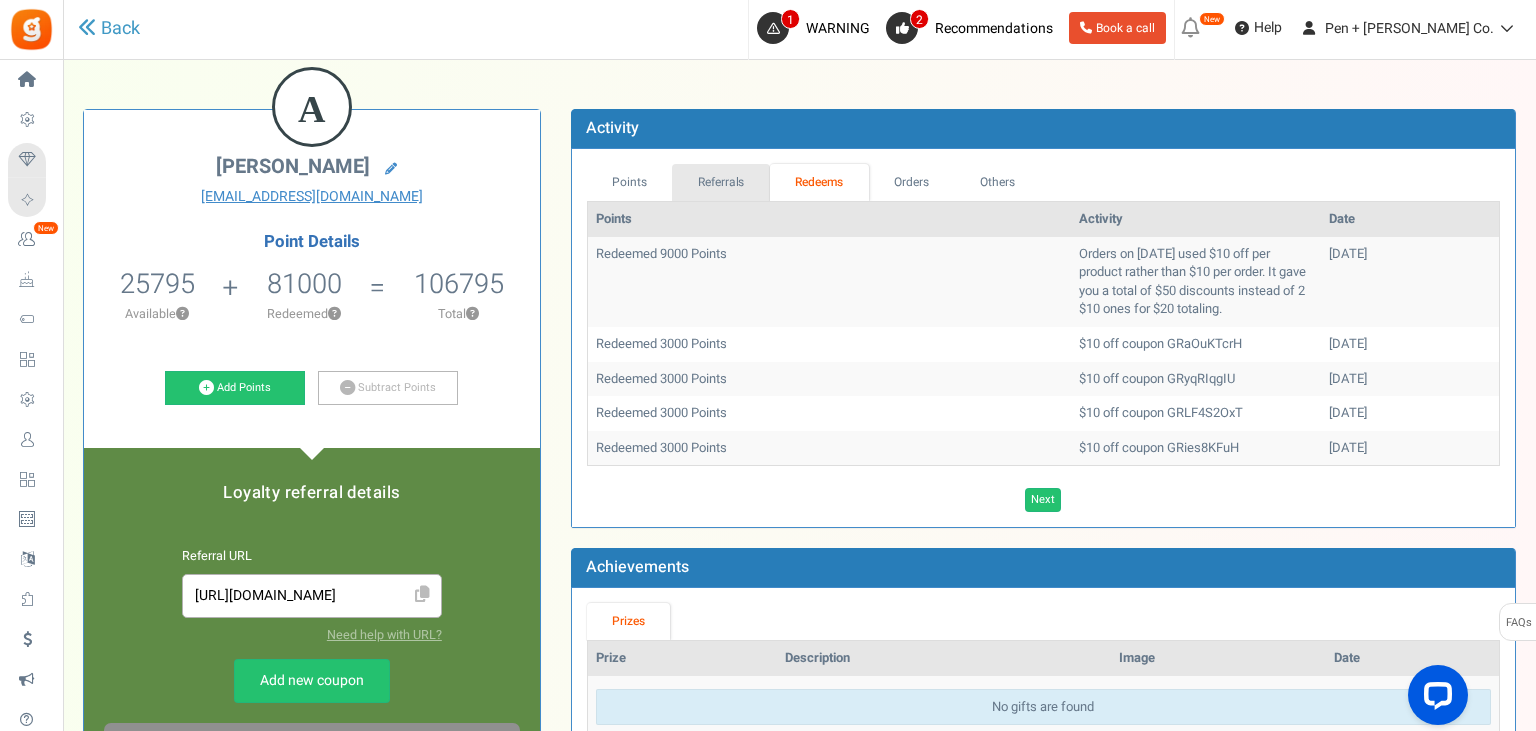 click on "Referrals" at bounding box center [721, 182] 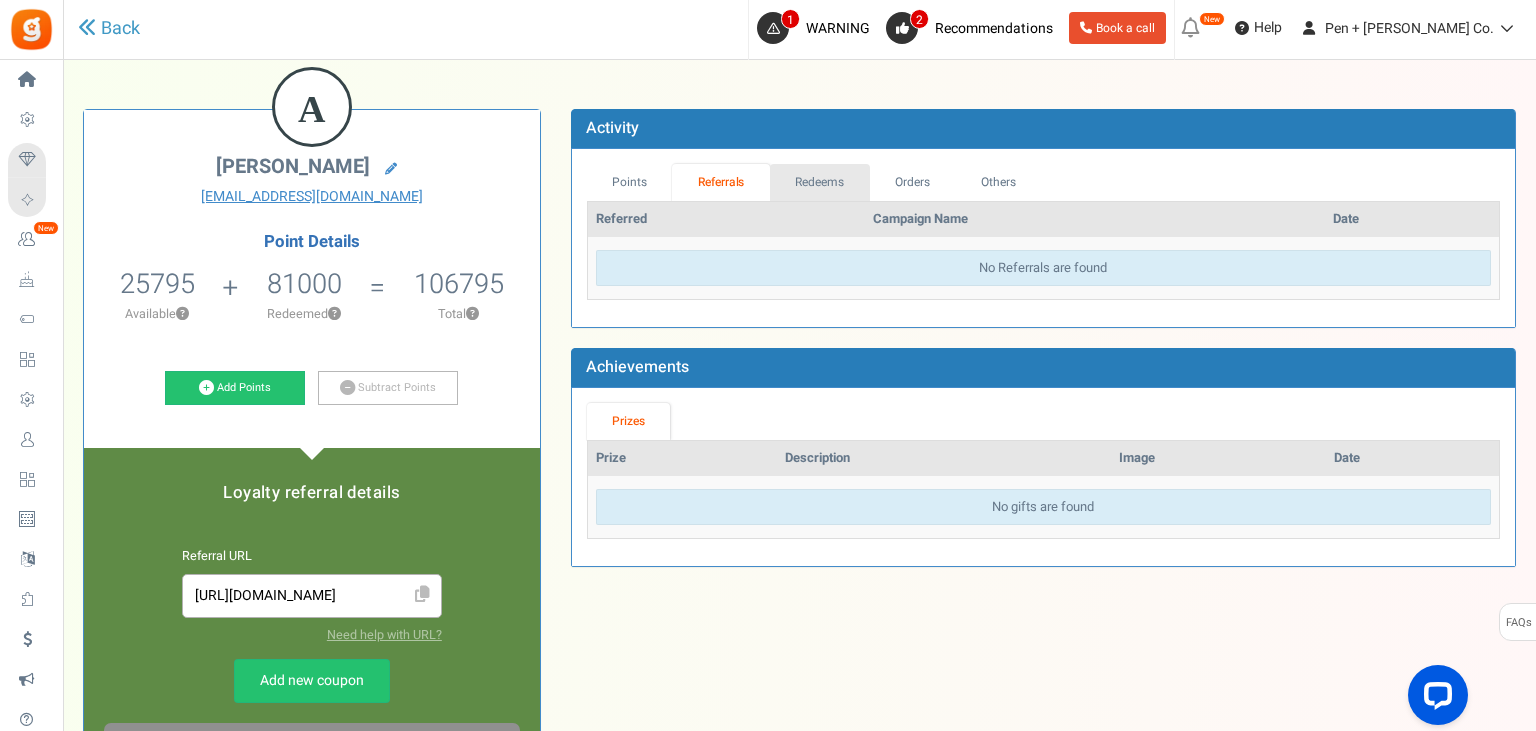 click on "Redeems" at bounding box center (820, 182) 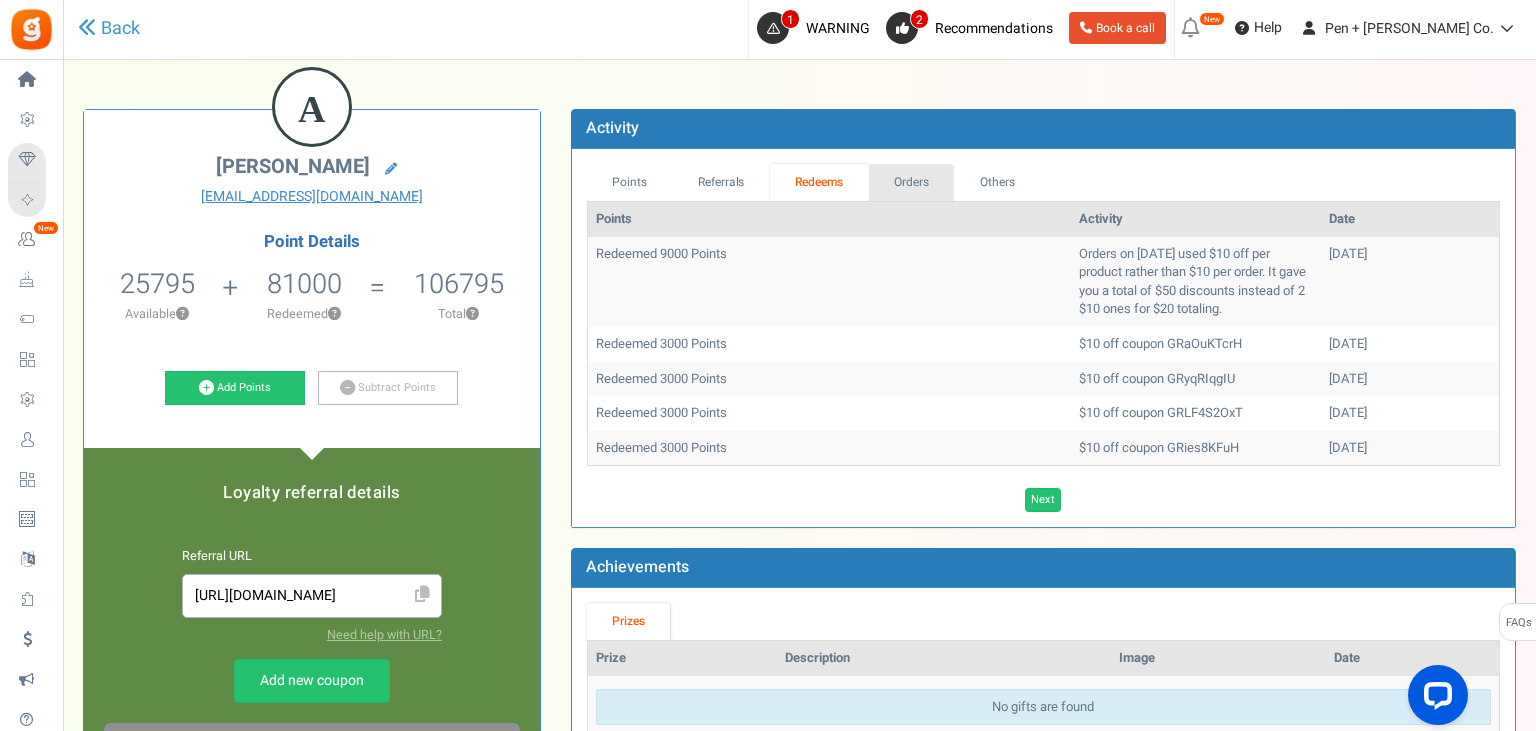 click on "Orders" at bounding box center (912, 182) 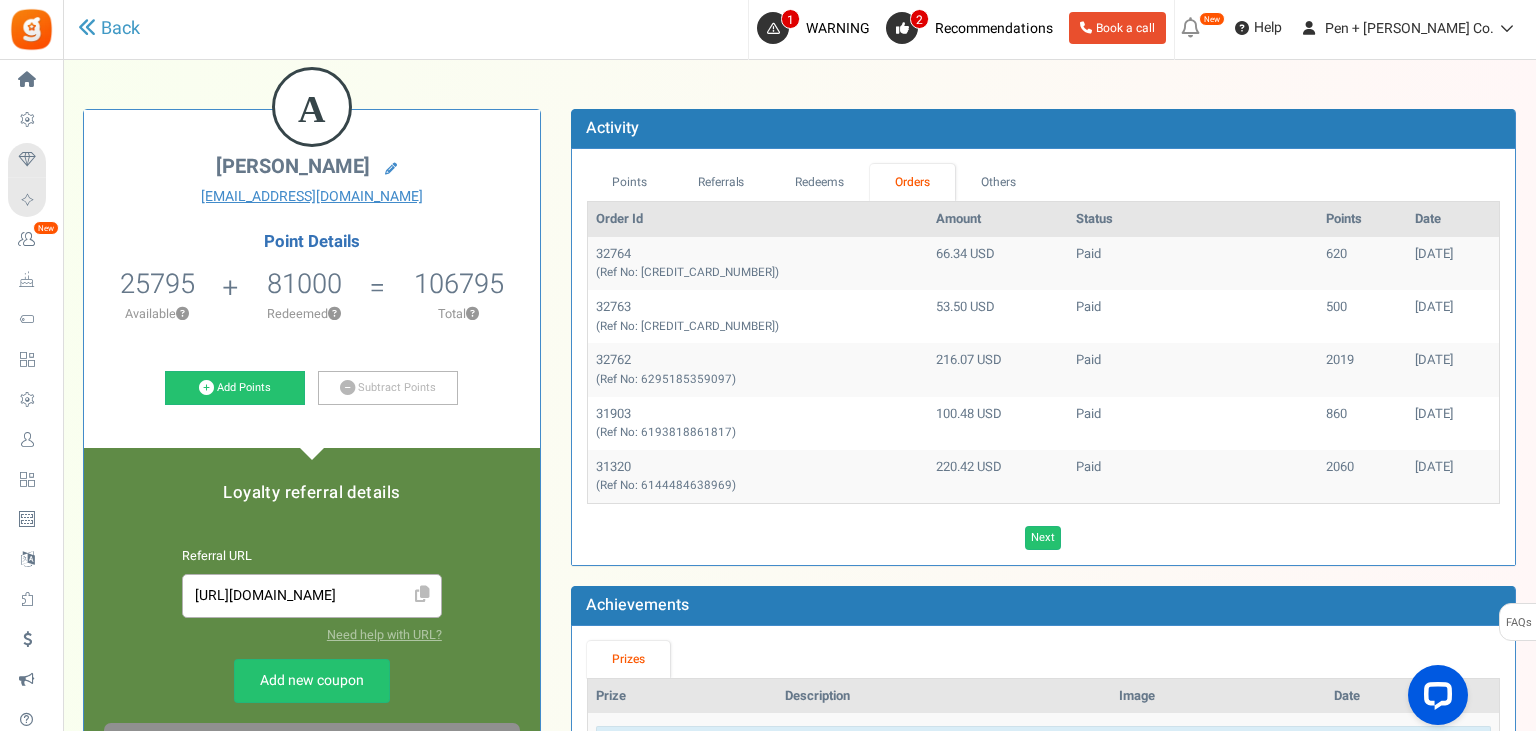 click on "(Ref No: [CREDIT_CARD_NUMBER])" at bounding box center (687, 272) 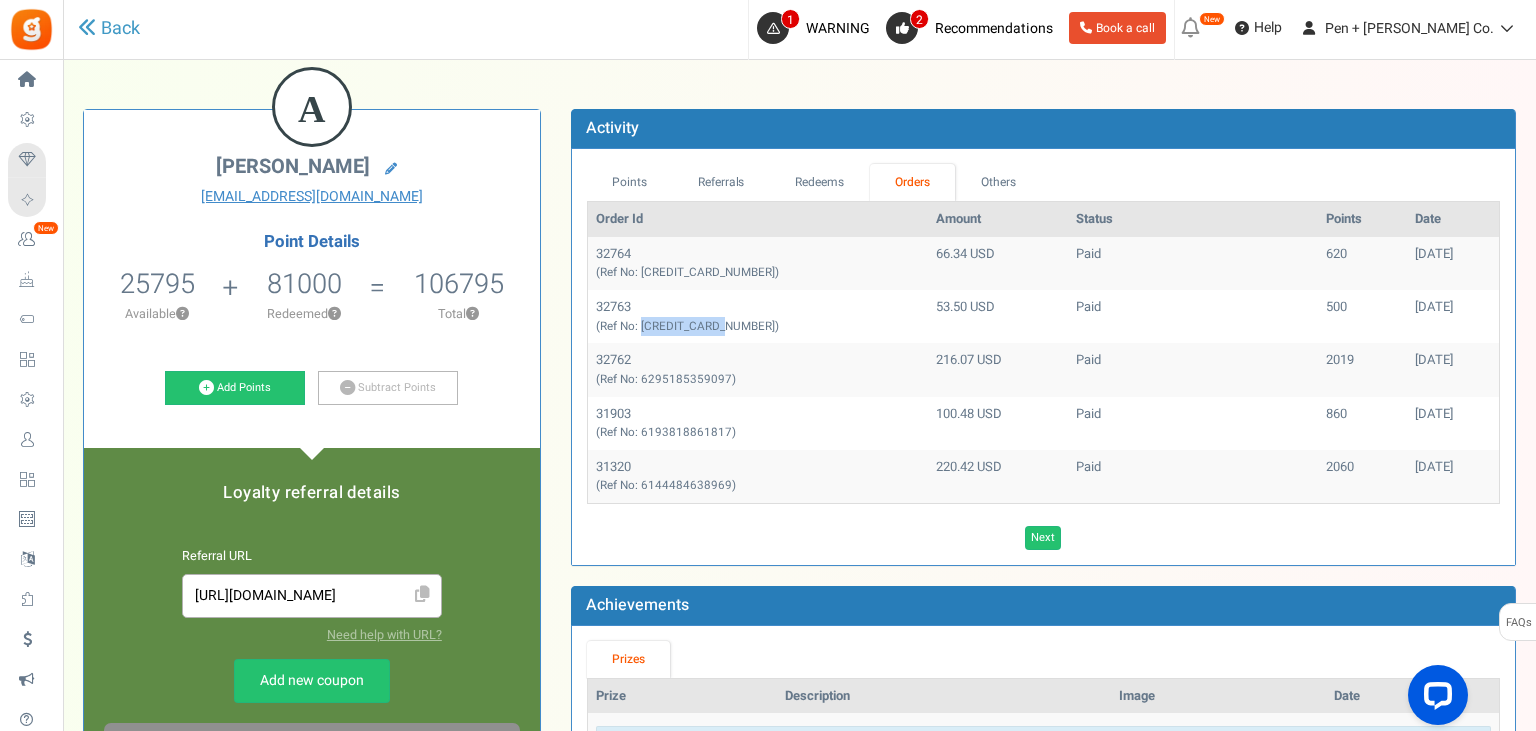click on "(Ref No: [CREDIT_CARD_NUMBER])" at bounding box center (687, 326) 